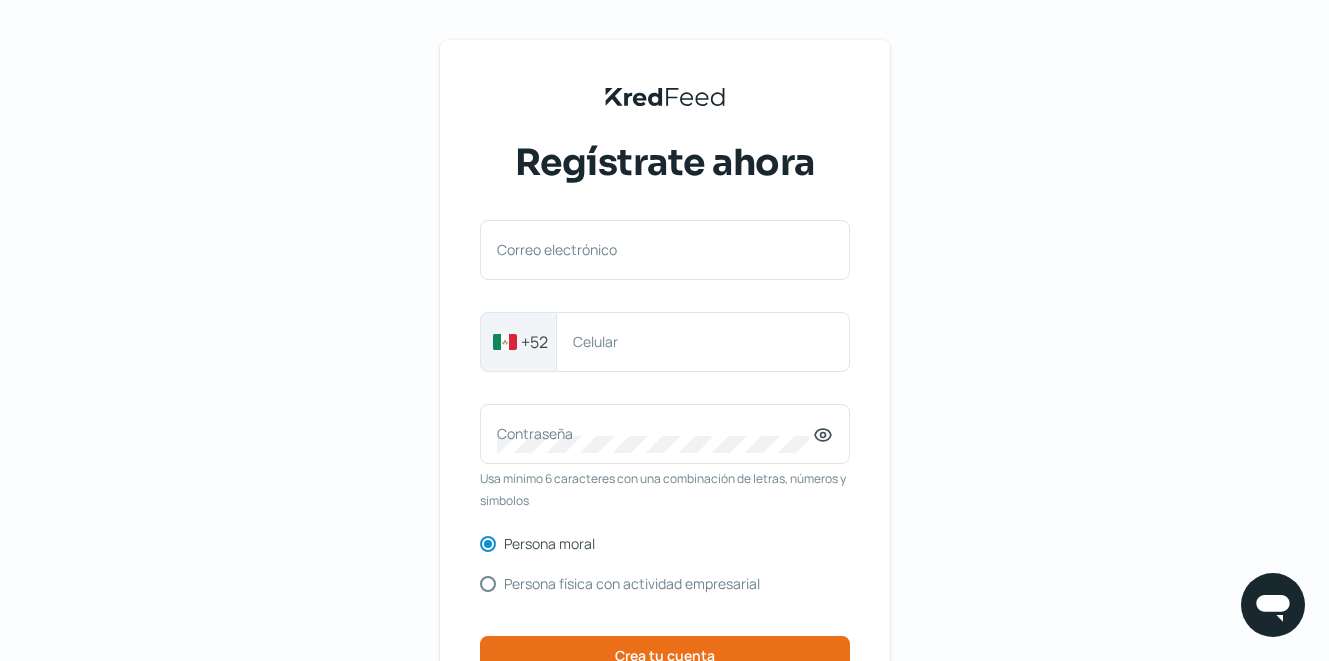 scroll, scrollTop: 0, scrollLeft: 0, axis: both 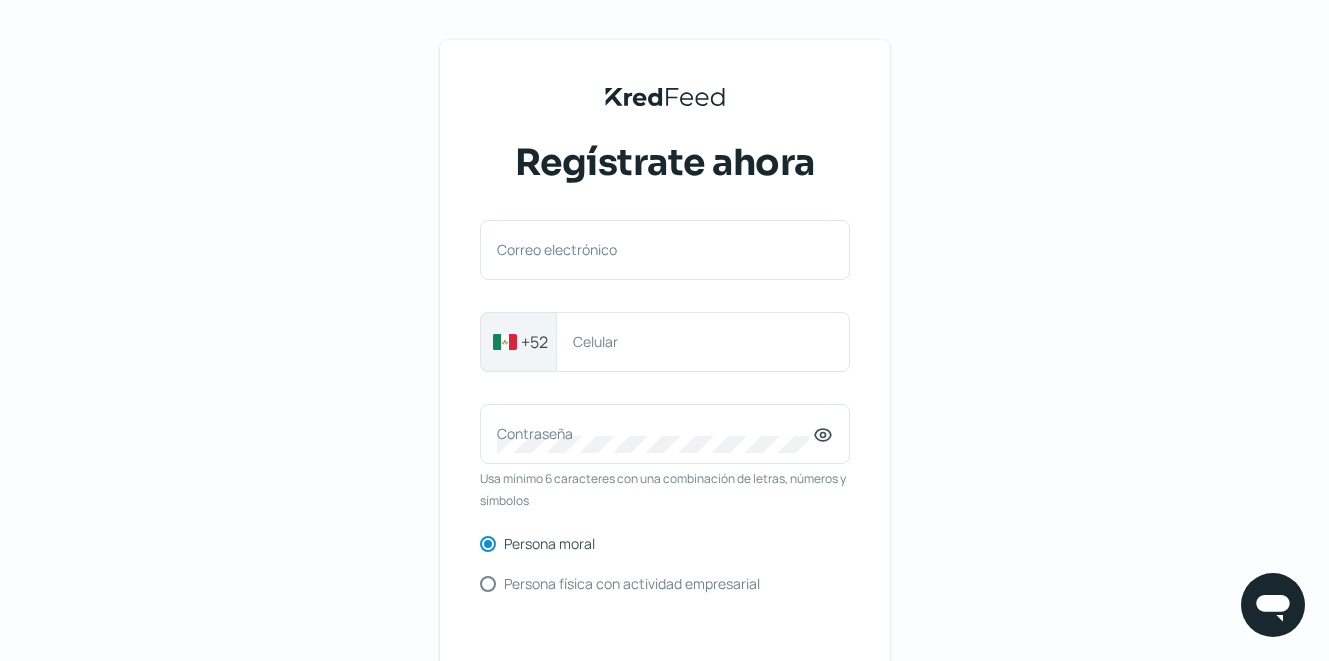 click on "Correo electrónico" at bounding box center (655, 249) 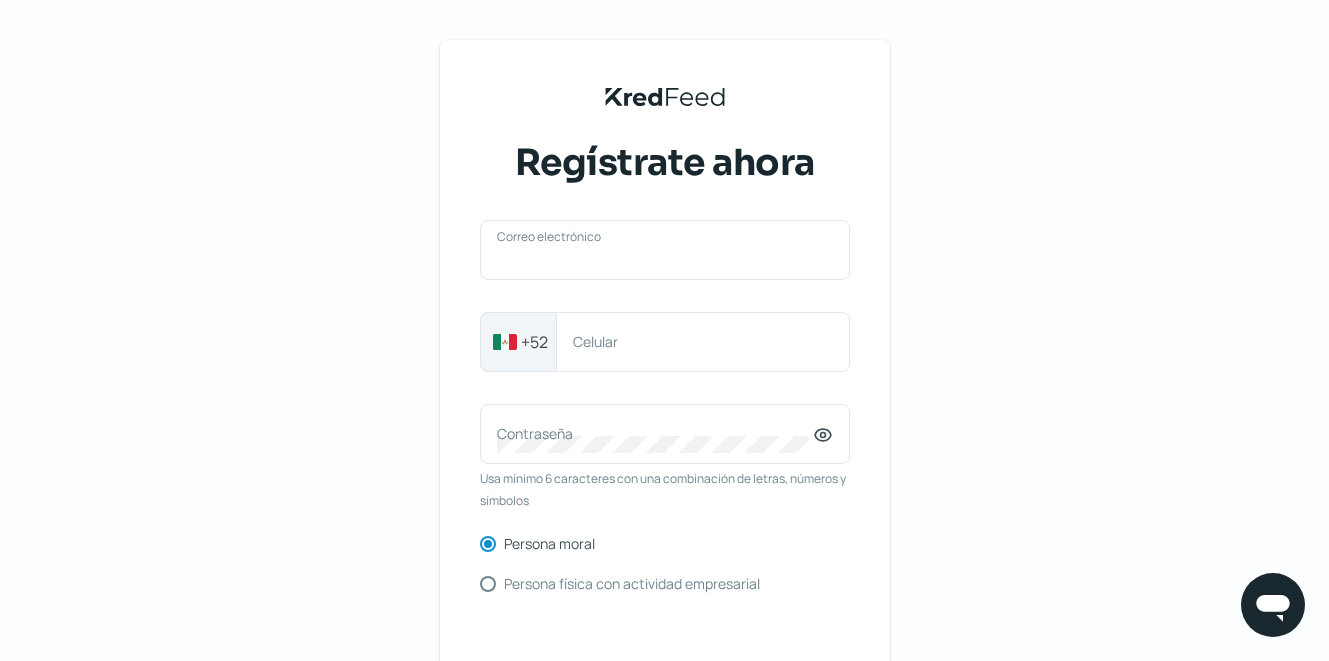 click on "Correo electrónico" at bounding box center (665, 260) 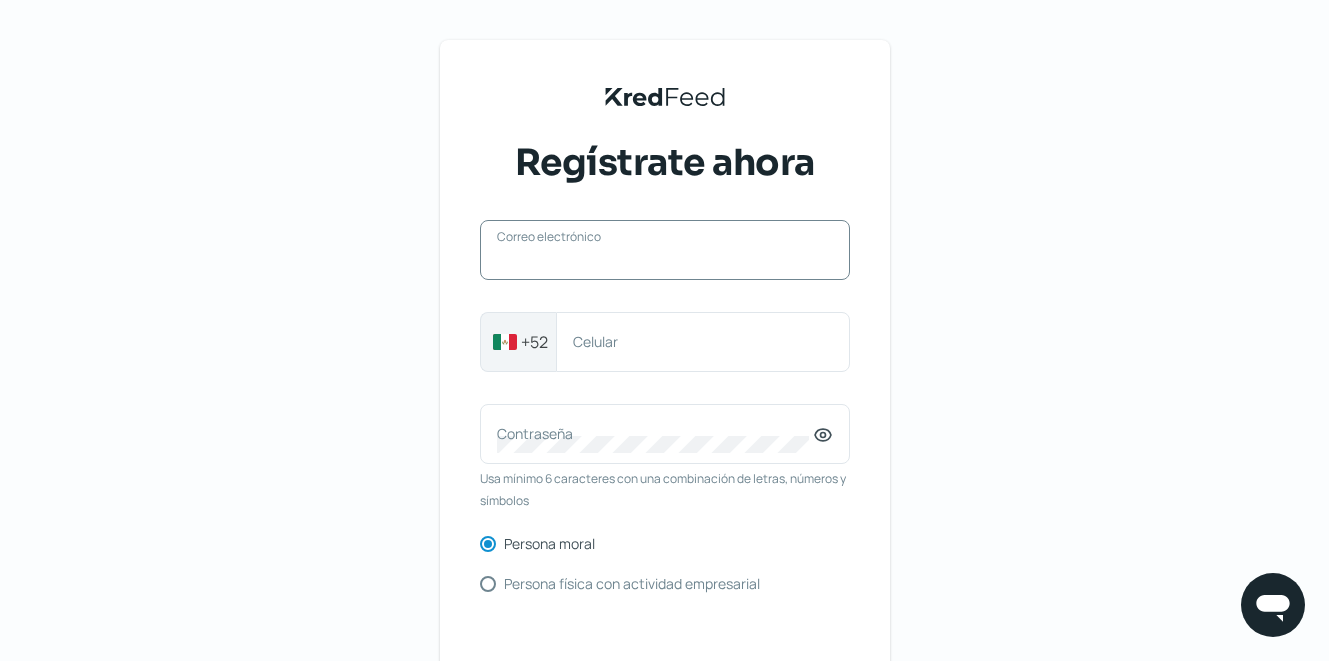 scroll, scrollTop: 42, scrollLeft: 0, axis: vertical 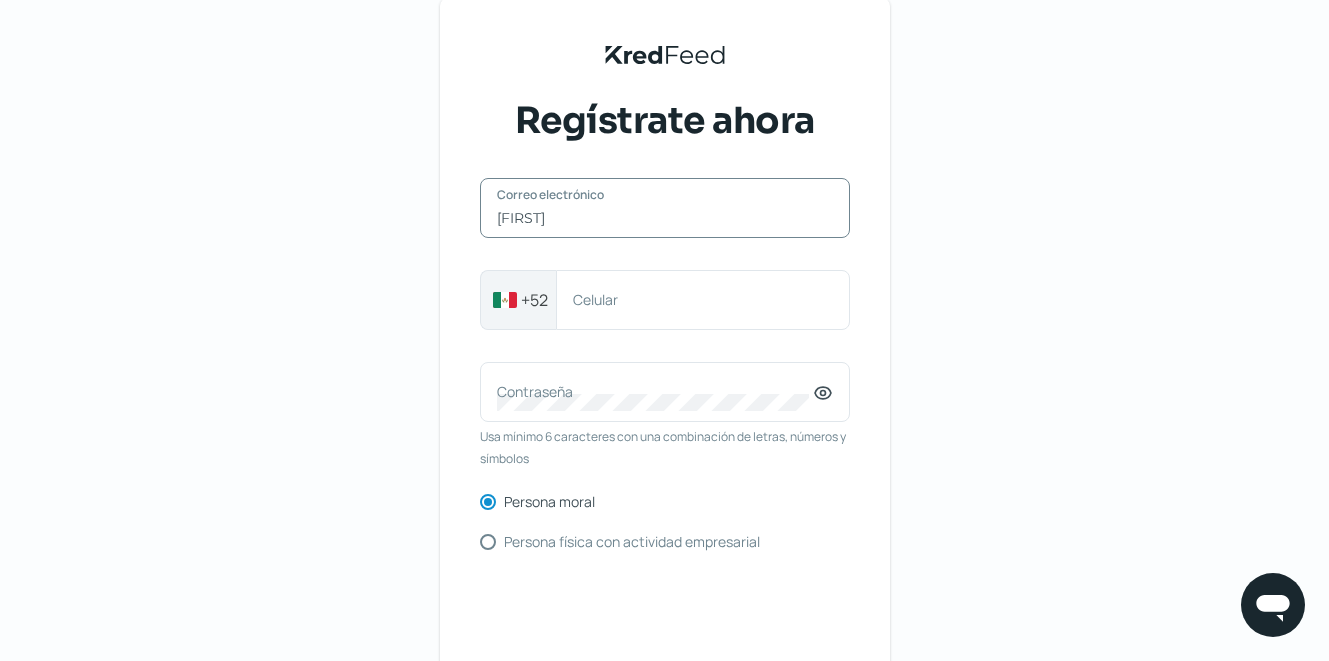 type on "[EMAIL]" 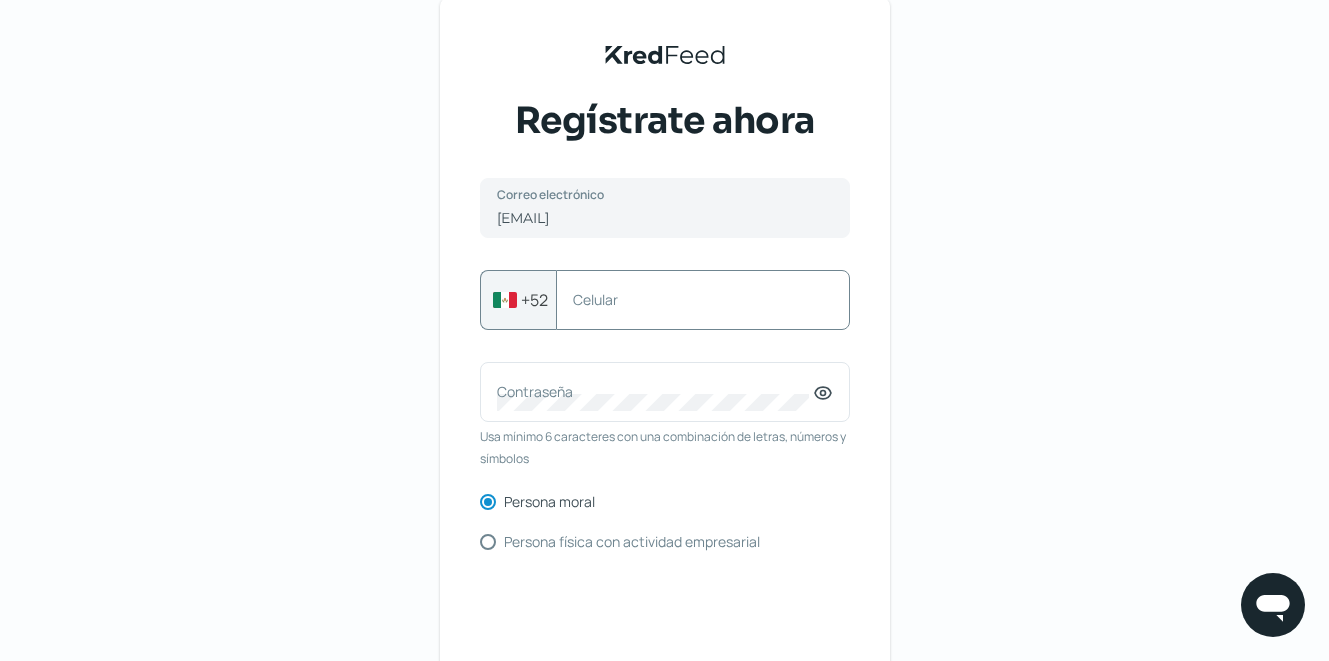 click on "Celular" at bounding box center (693, 299) 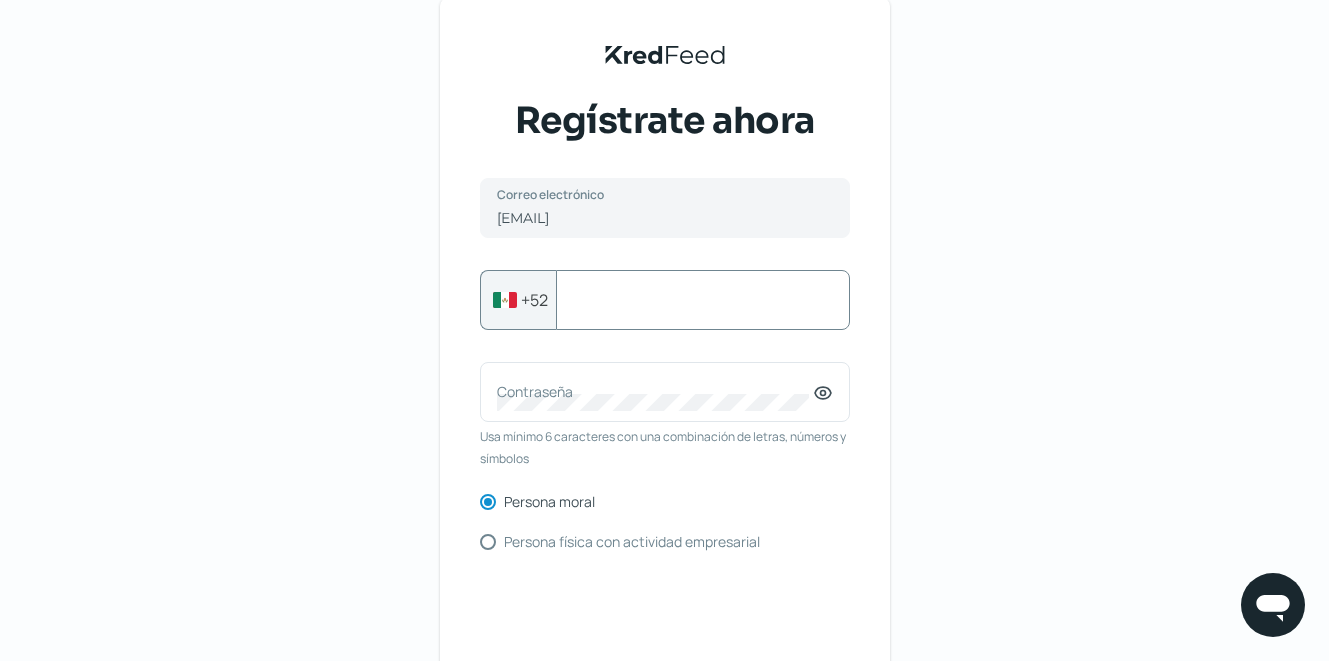 click on "Celular" at bounding box center (703, 300) 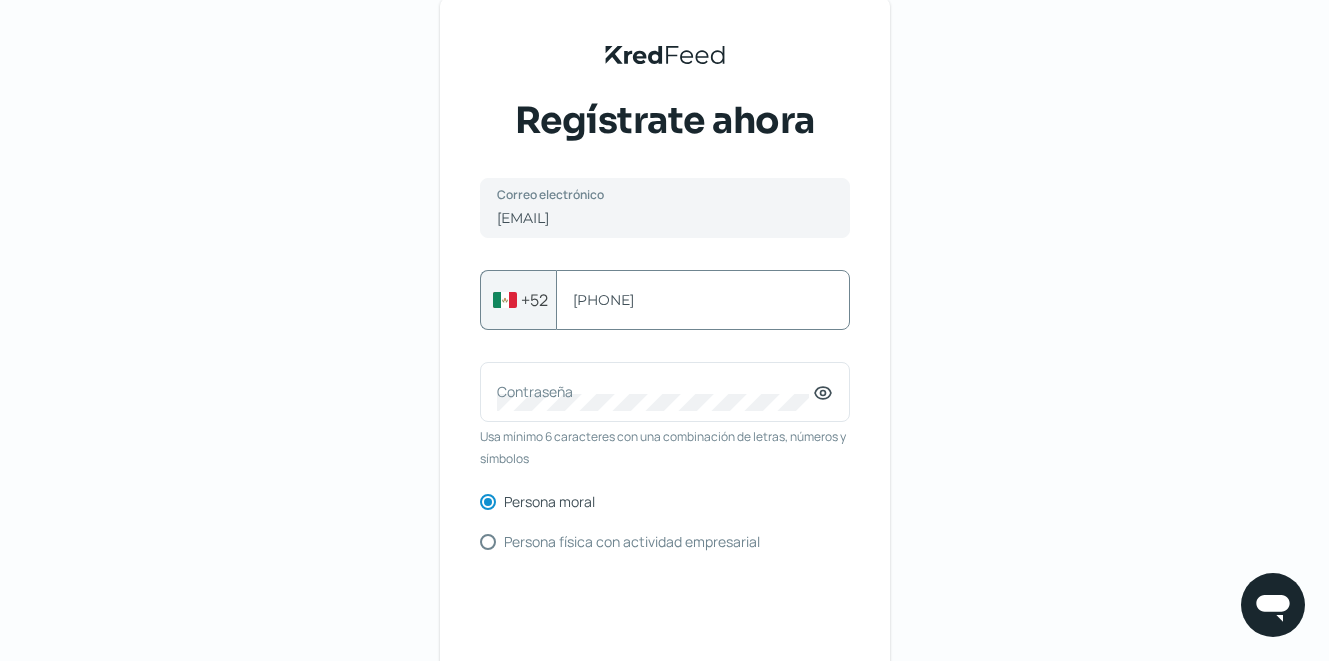 type on "[PHONE]" 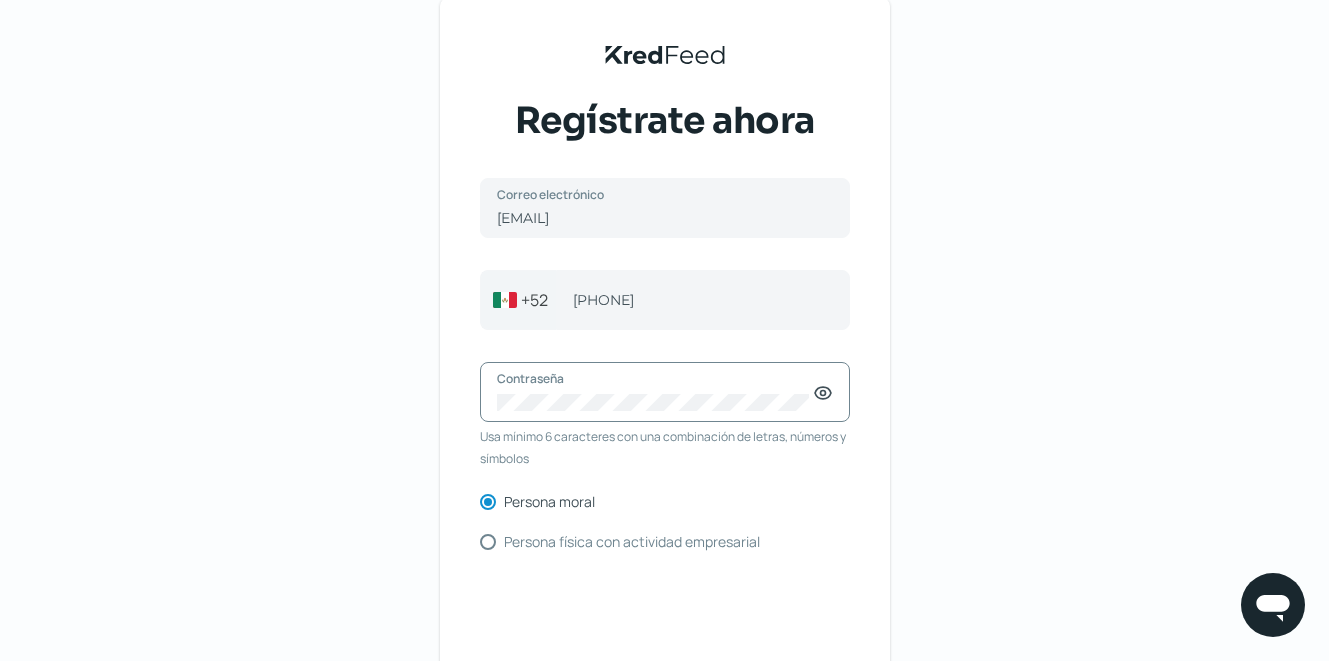 click on "Contraseña" at bounding box center (665, 392) 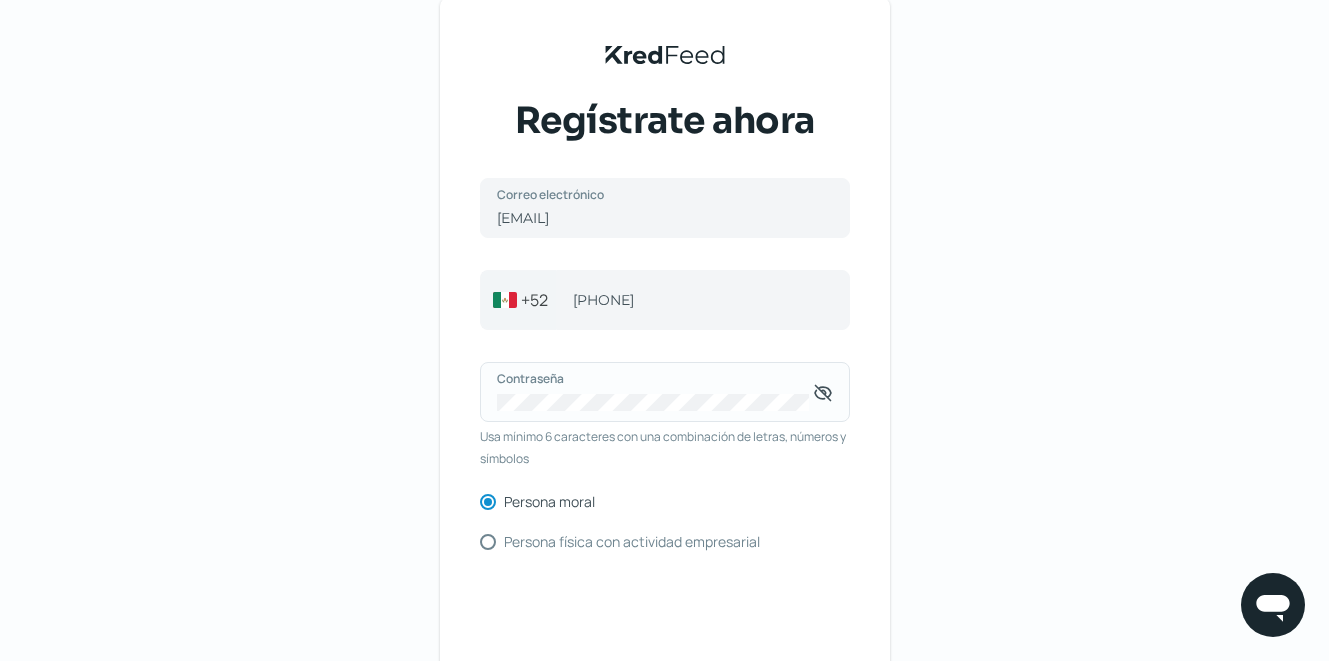 click 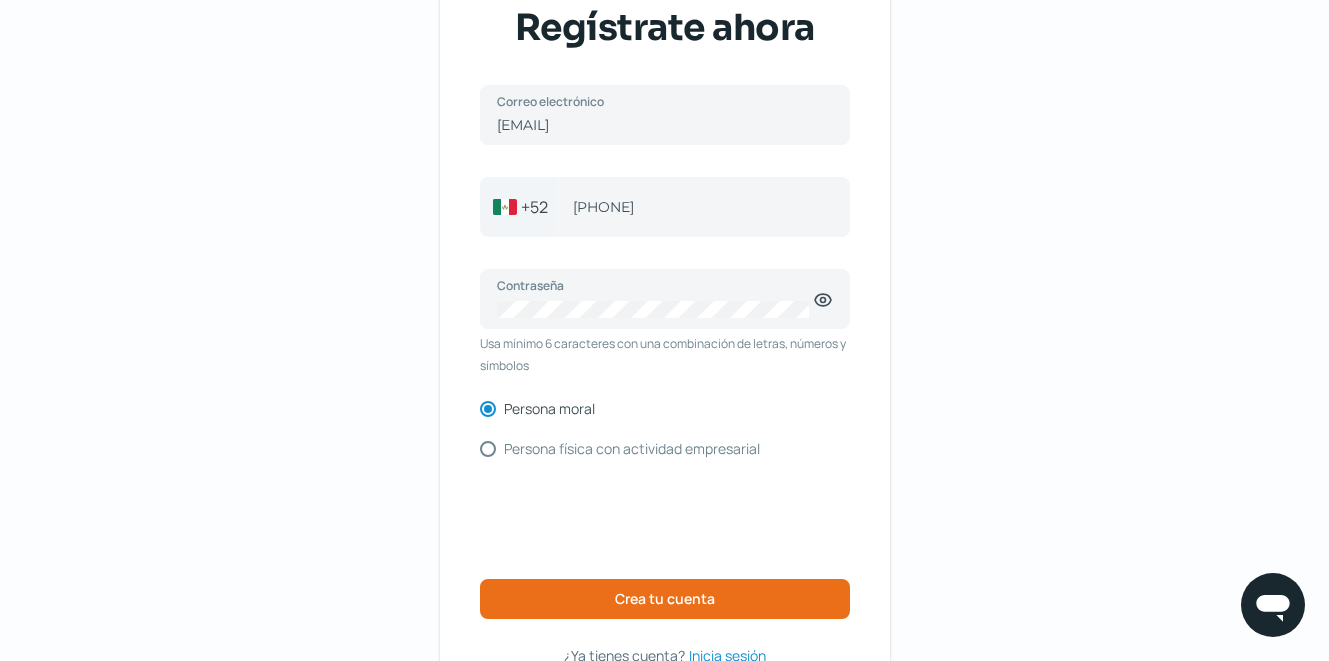 scroll, scrollTop: 161, scrollLeft: 0, axis: vertical 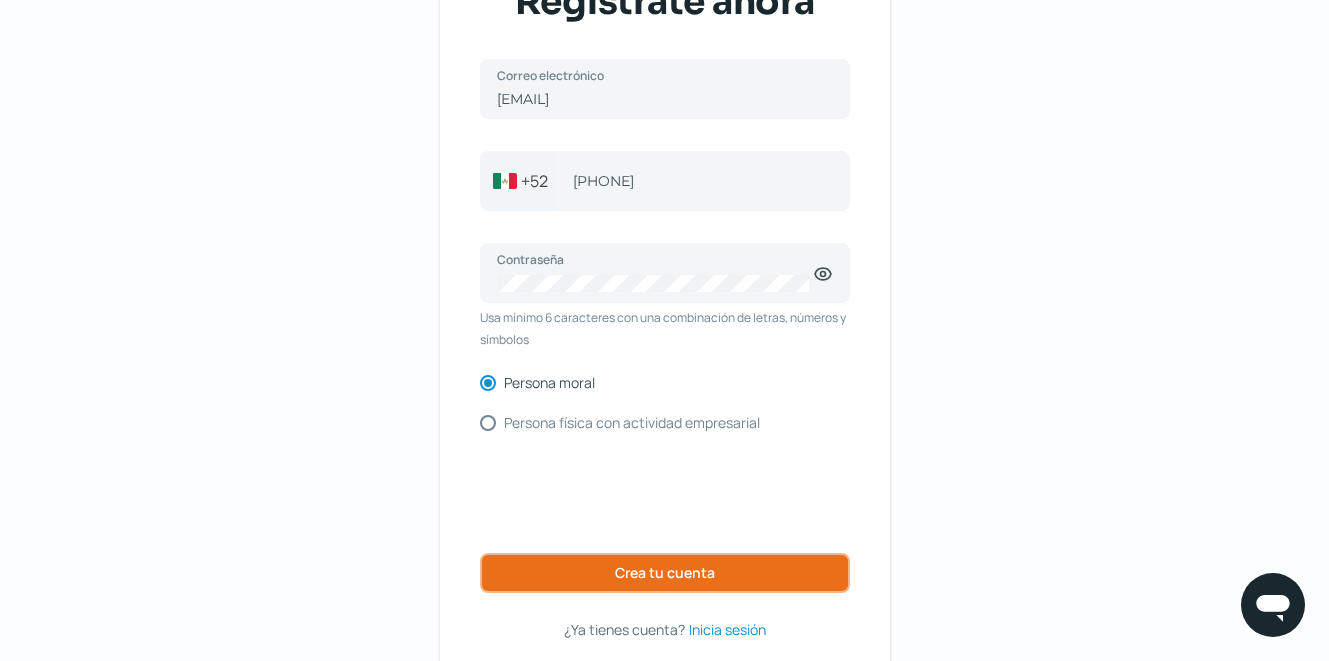 click on "Crea tu cuenta" at bounding box center (665, 573) 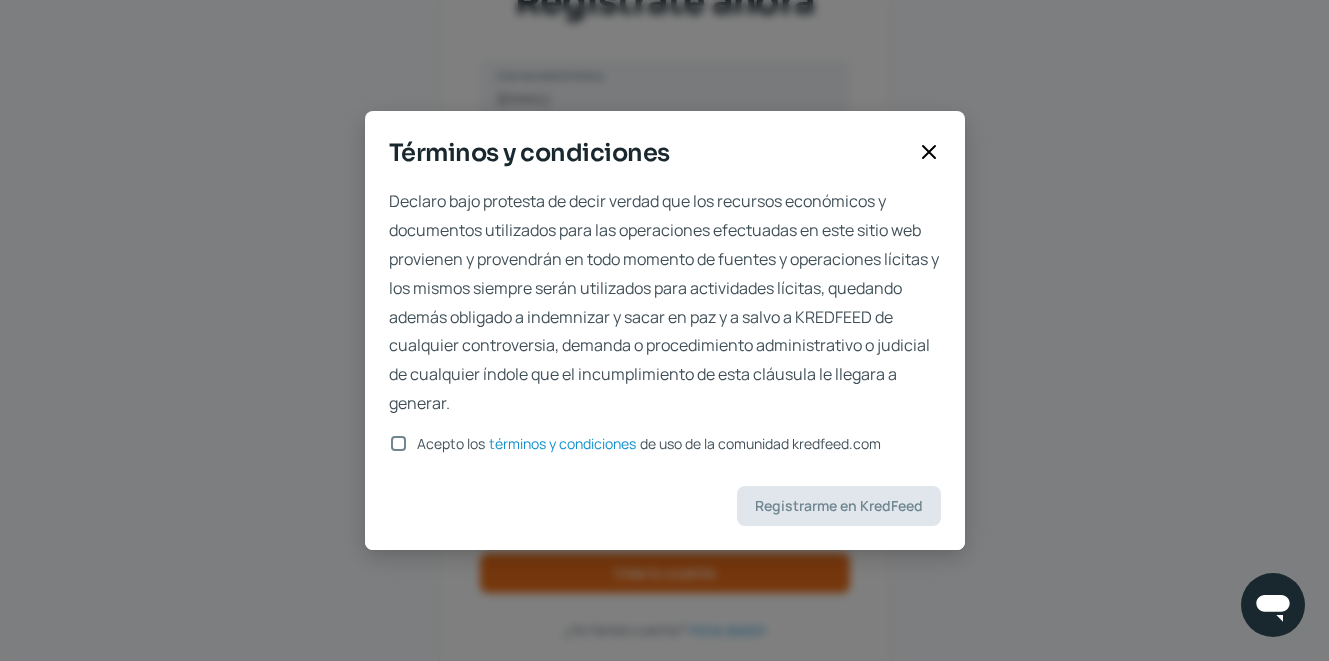 click on "Acepto los términos y condiciones de uso de la comunidad kredfeed.com" at bounding box center (645, 444) 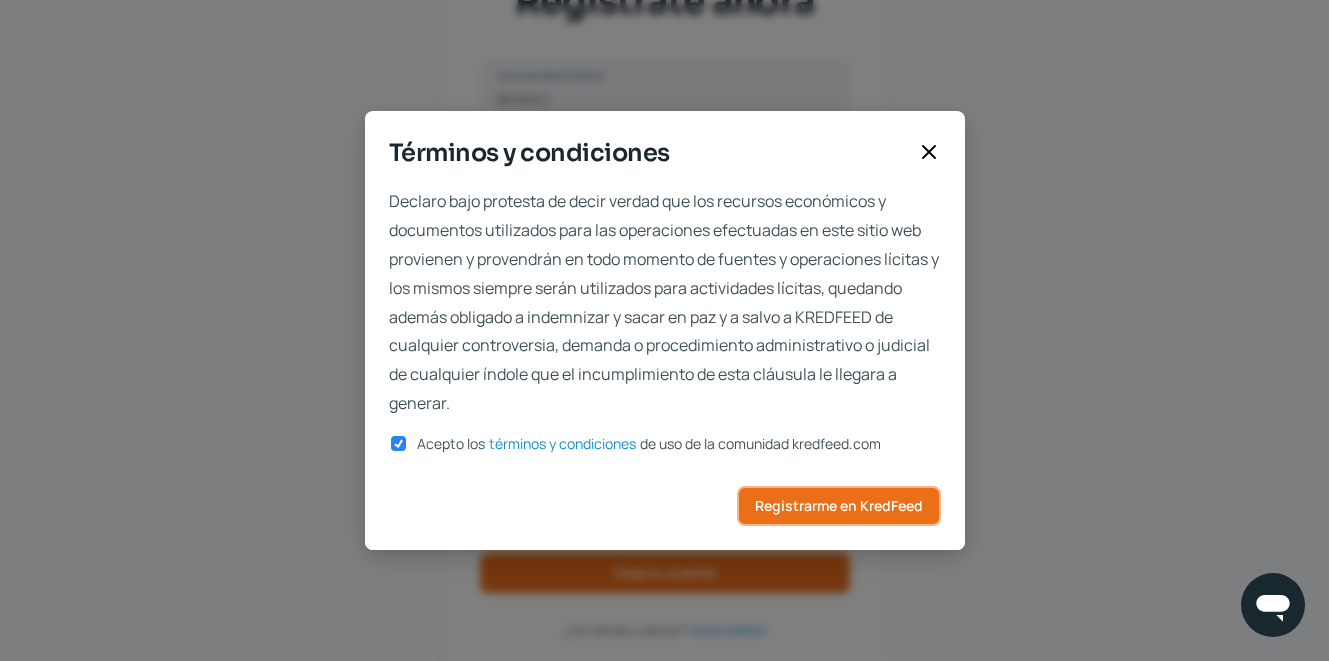click on "Registrarme en KredFeed" at bounding box center [839, 506] 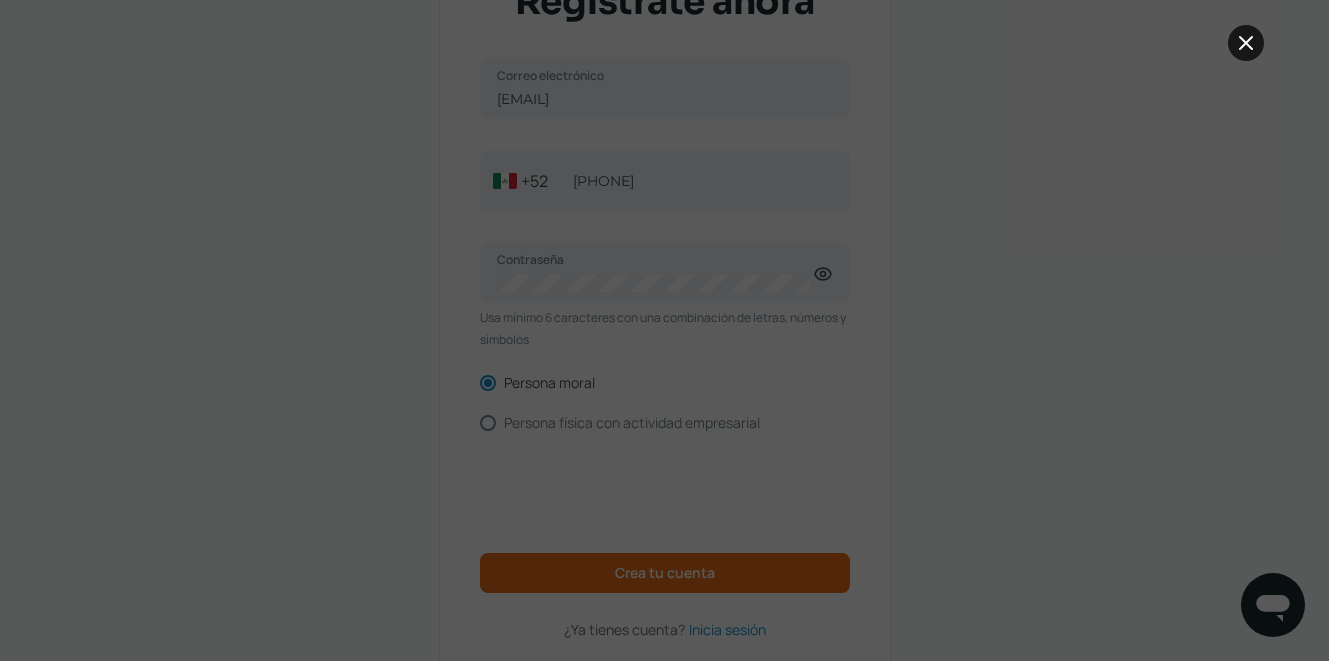 click 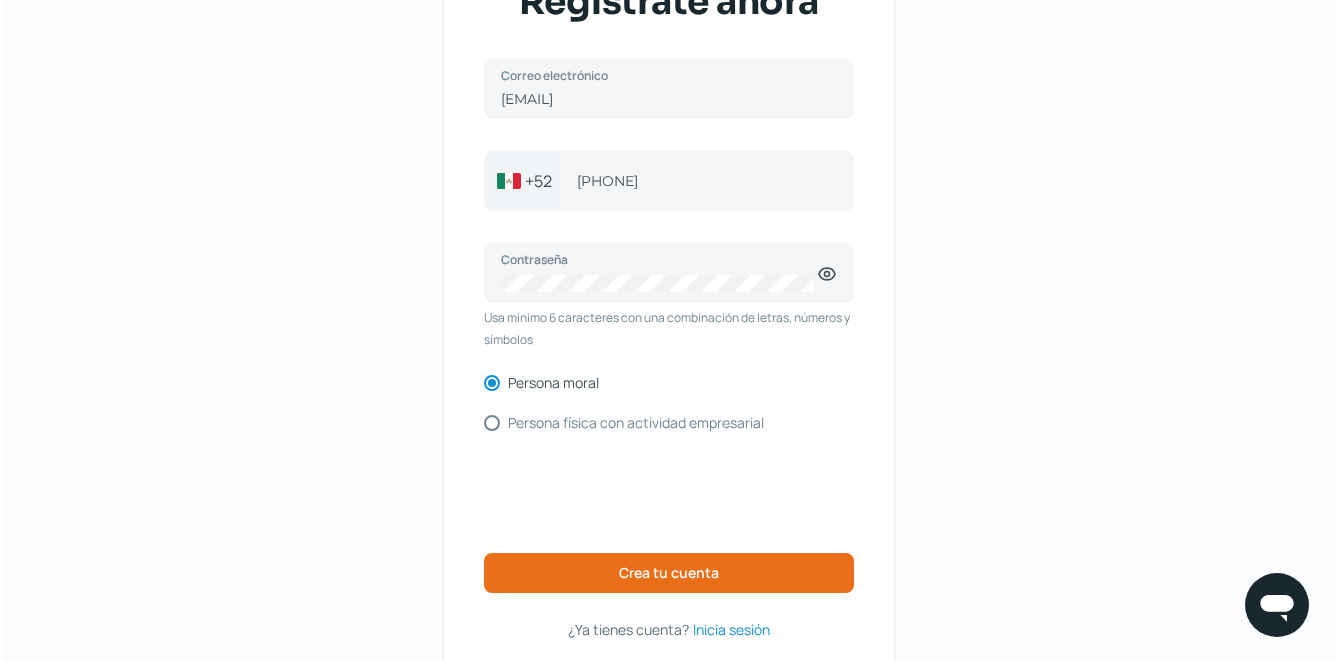 scroll, scrollTop: 0, scrollLeft: 0, axis: both 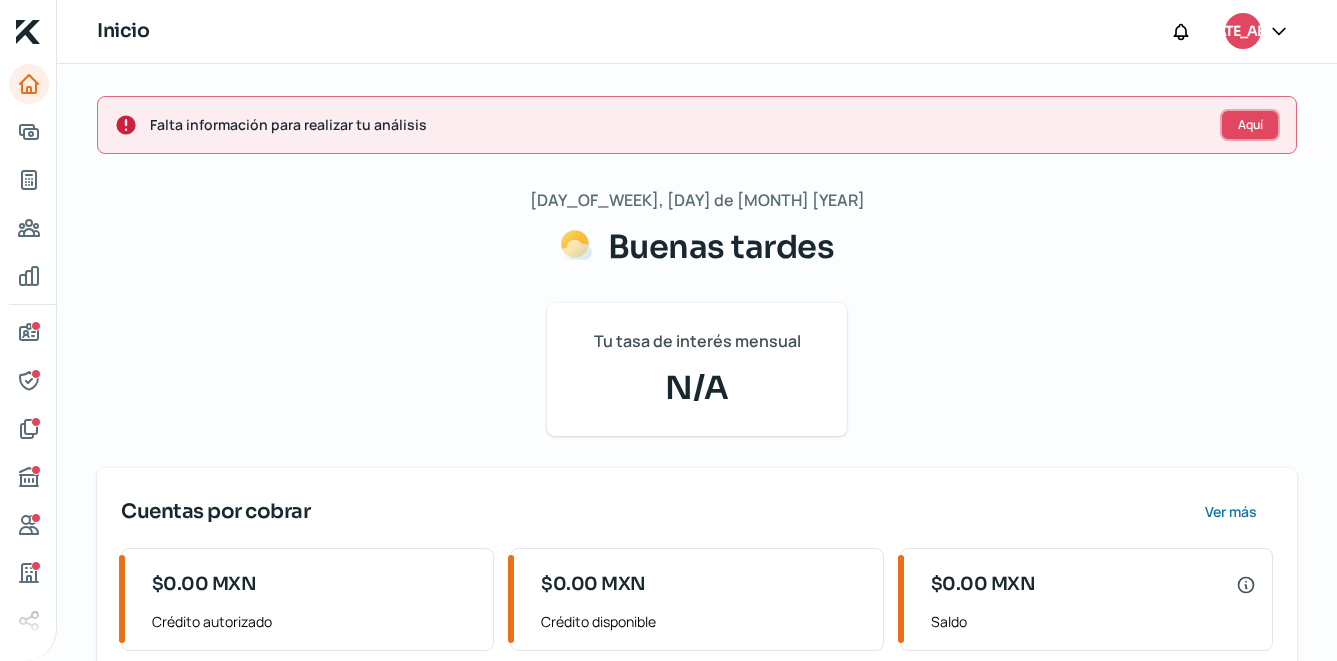 click on "Aquí" at bounding box center (1250, 125) 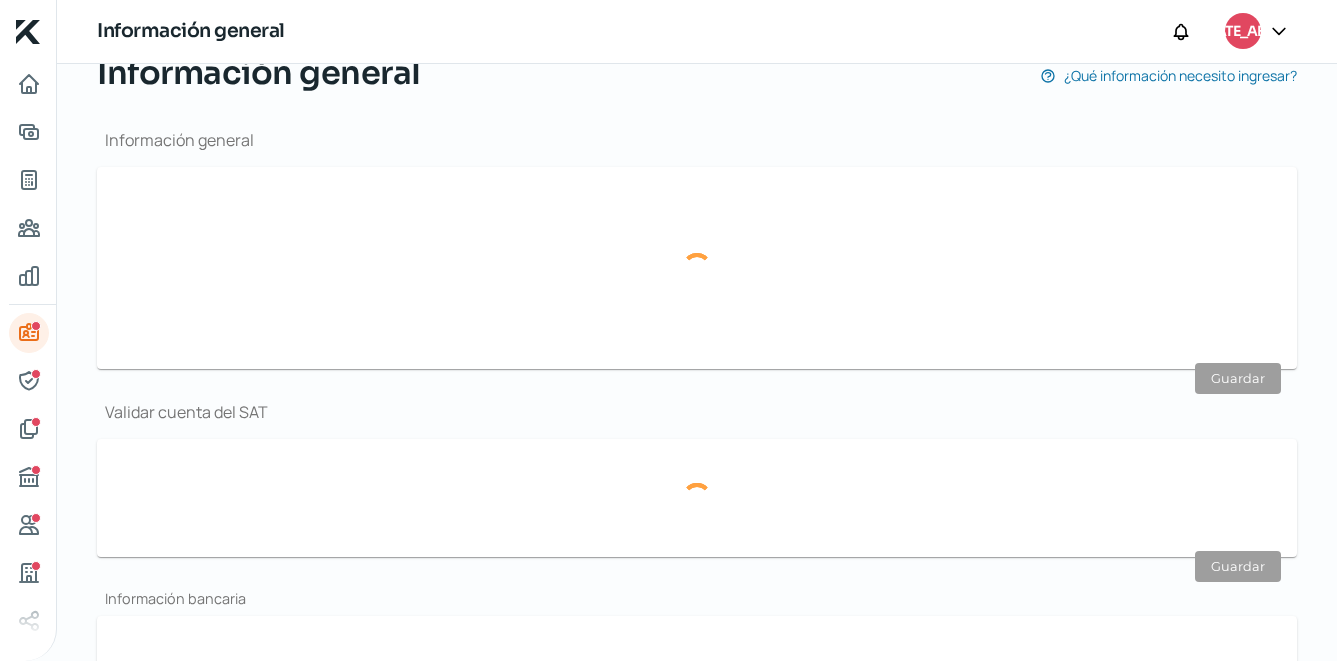 scroll, scrollTop: 239, scrollLeft: 0, axis: vertical 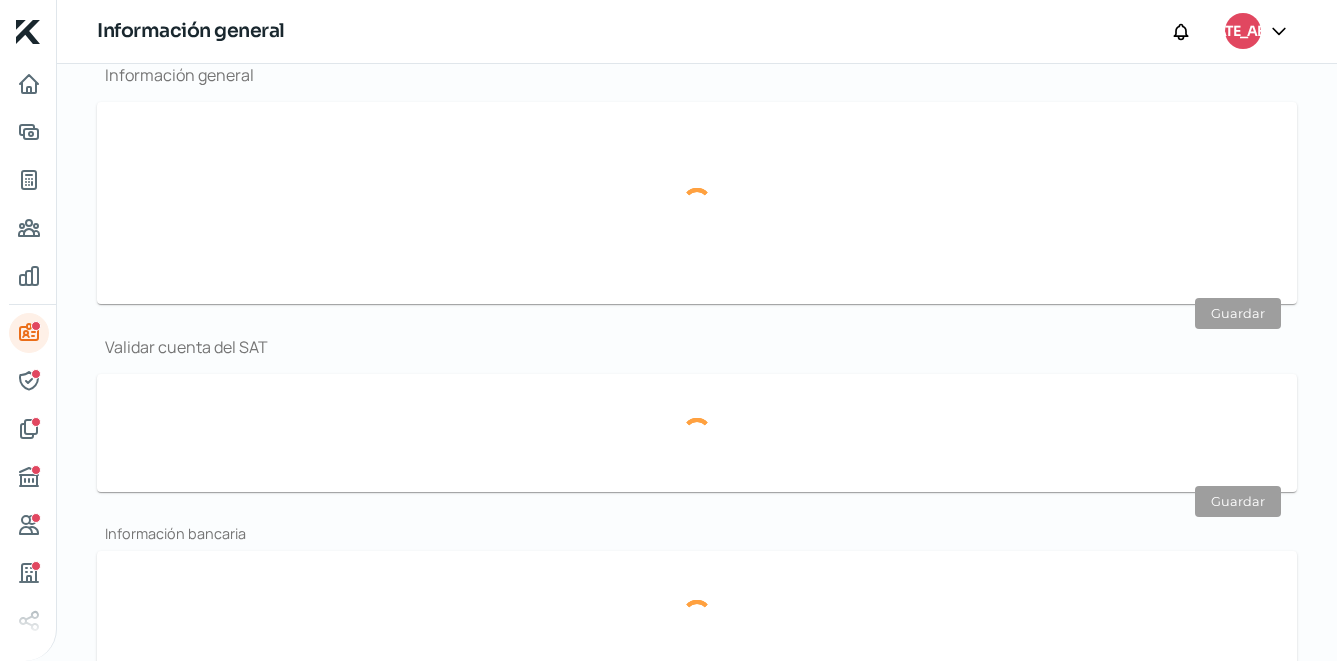 type on "[EMAIL]" 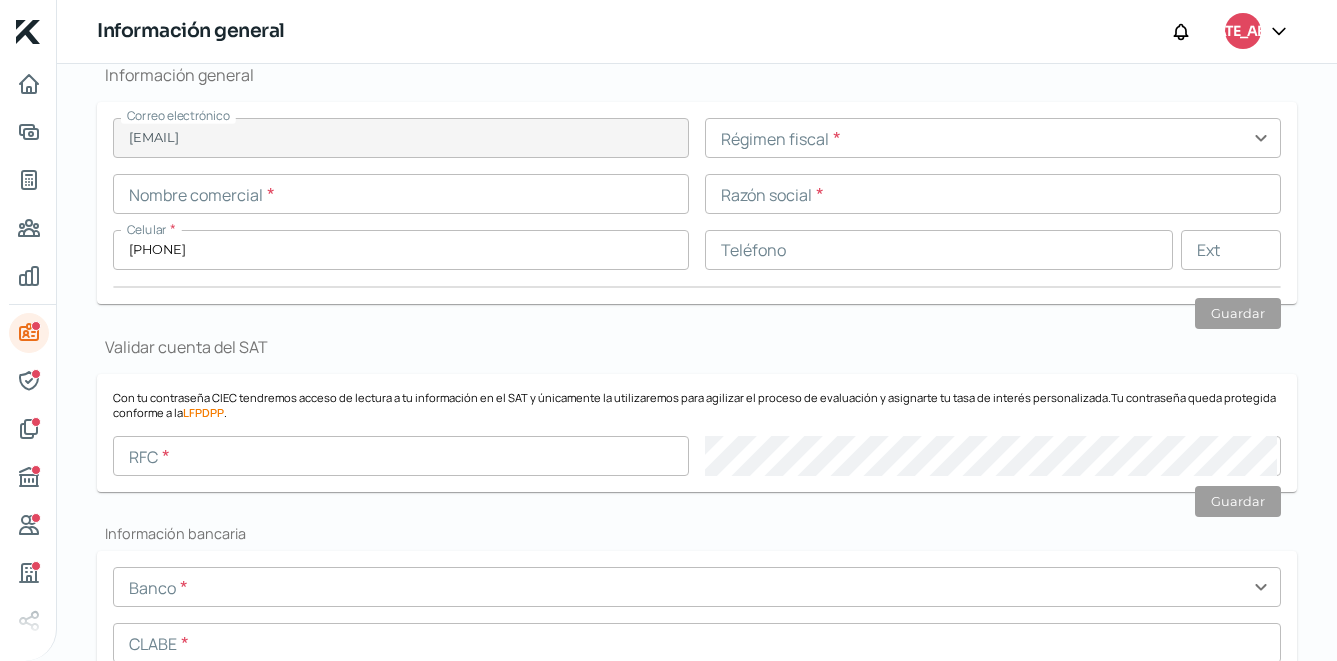 click at bounding box center [401, 194] 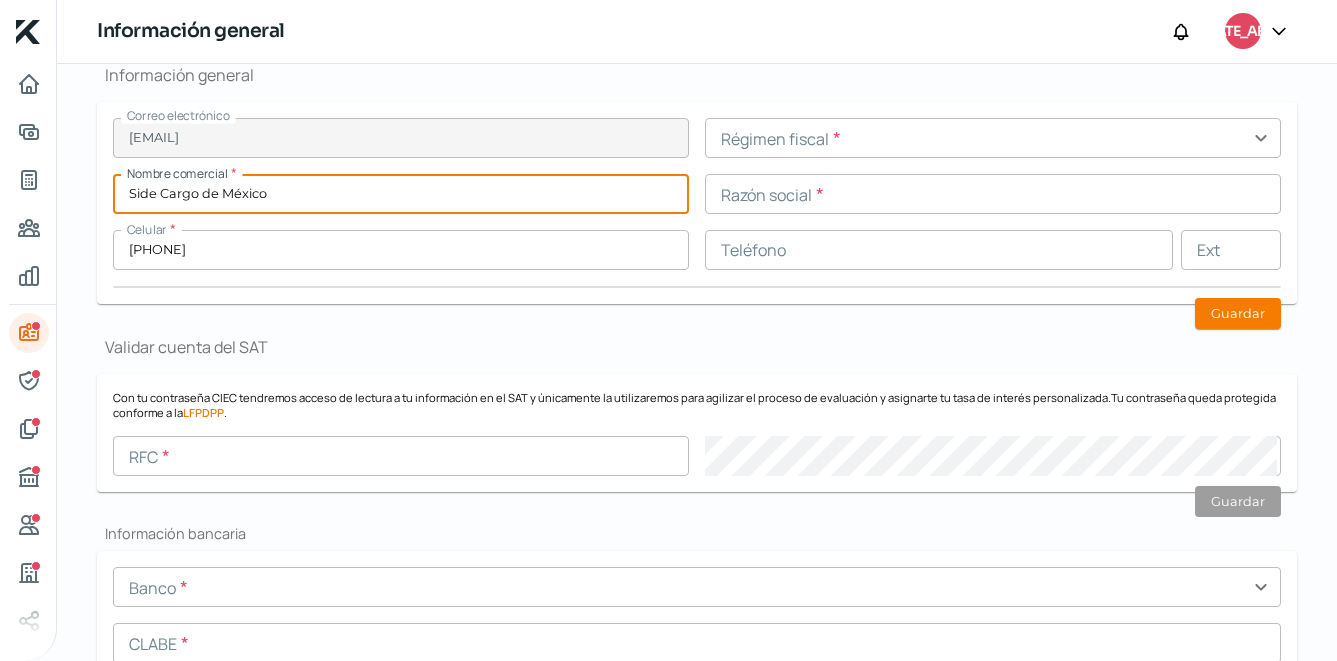type on "Side Cargo de México" 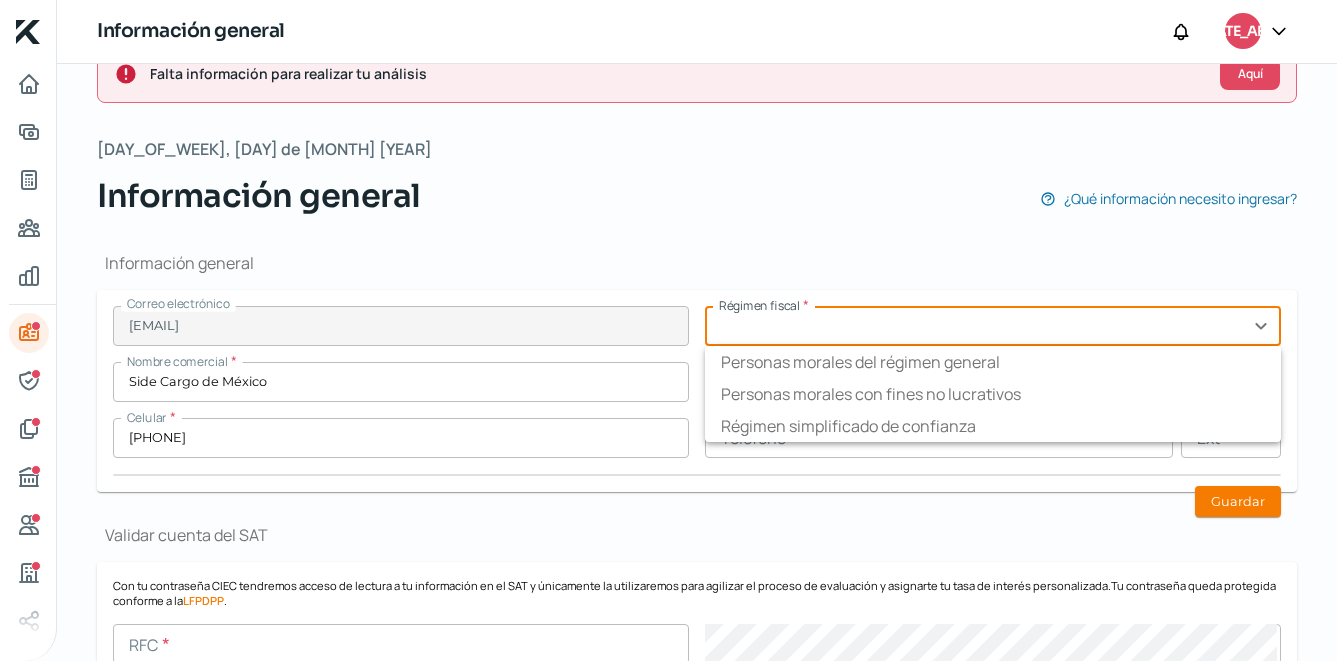 scroll, scrollTop: 39, scrollLeft: 0, axis: vertical 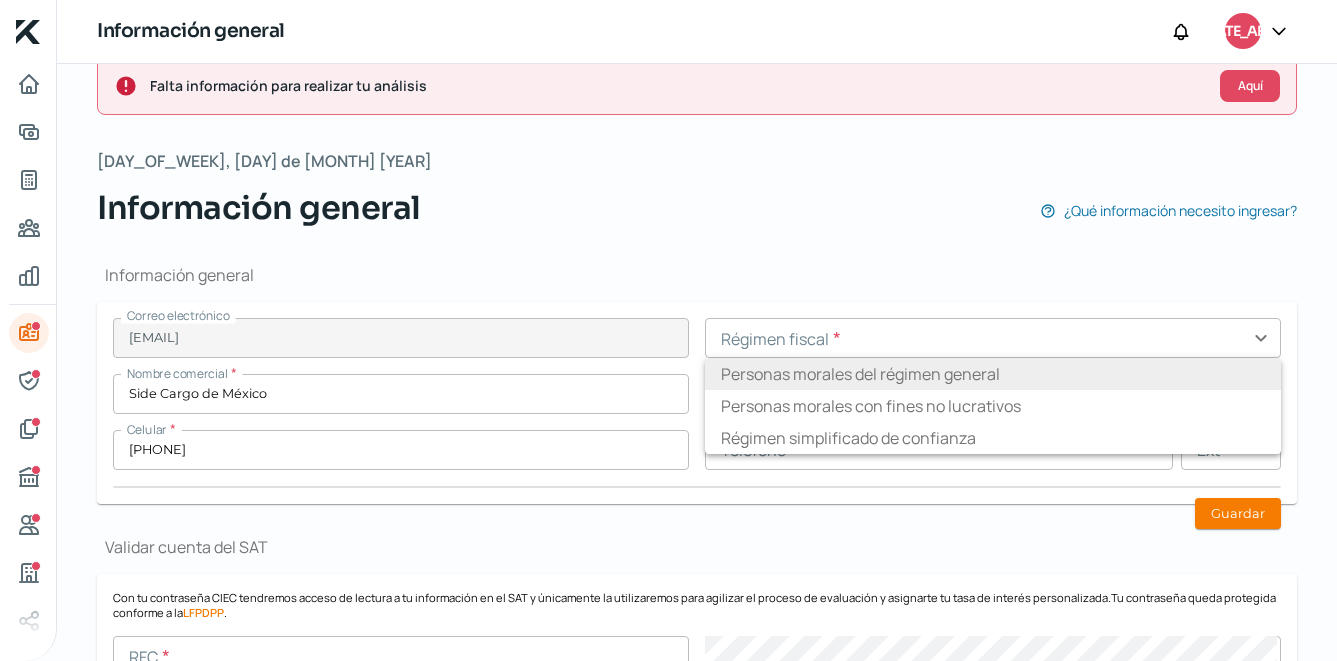 click on "Personas morales del régimen general" at bounding box center [993, 374] 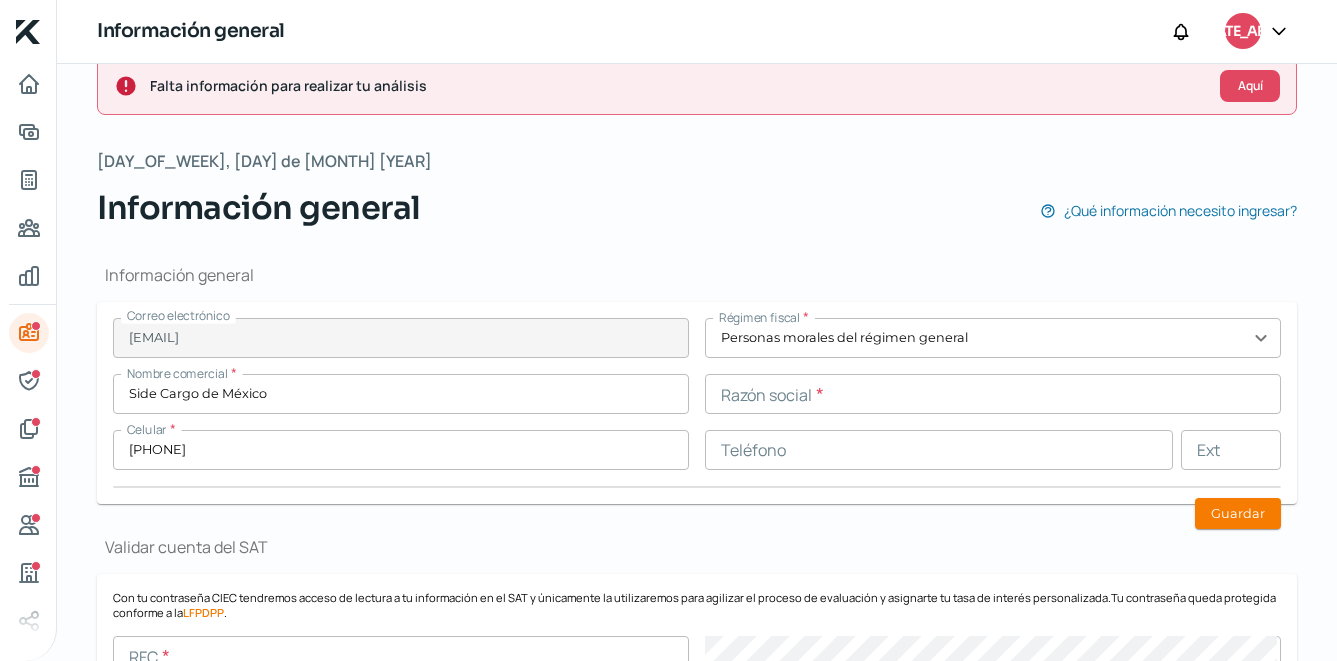 scroll, scrollTop: 64, scrollLeft: 0, axis: vertical 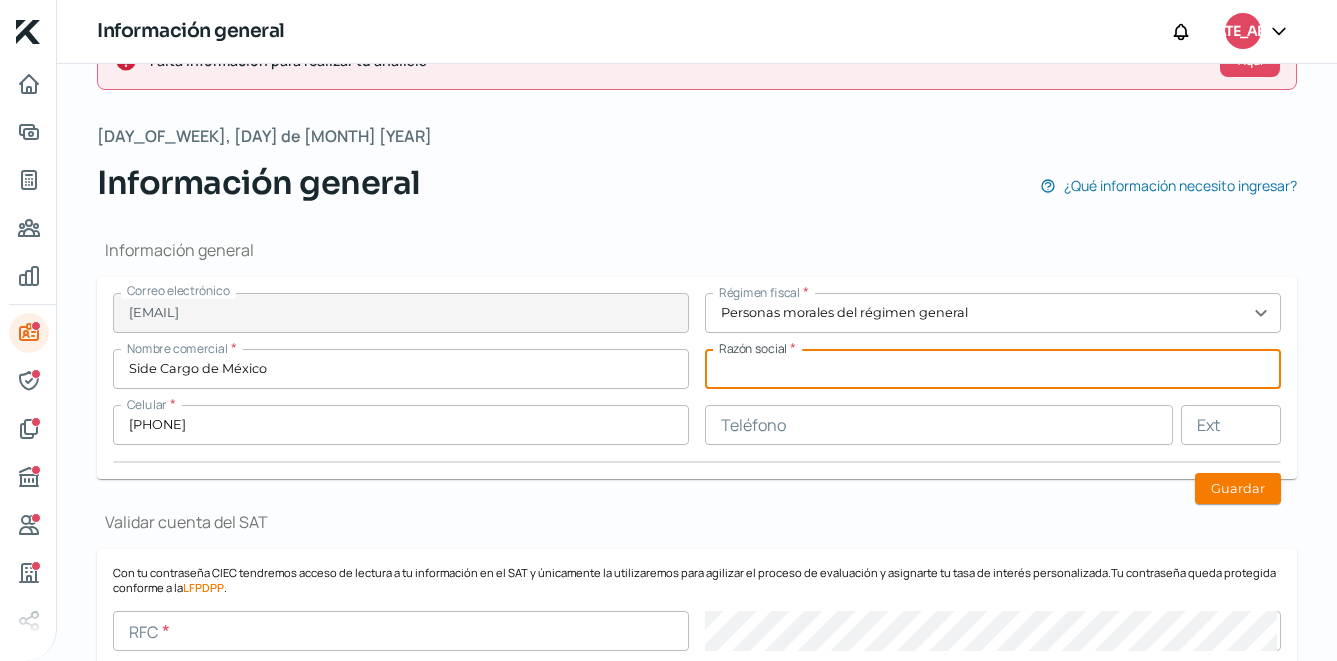click at bounding box center (993, 369) 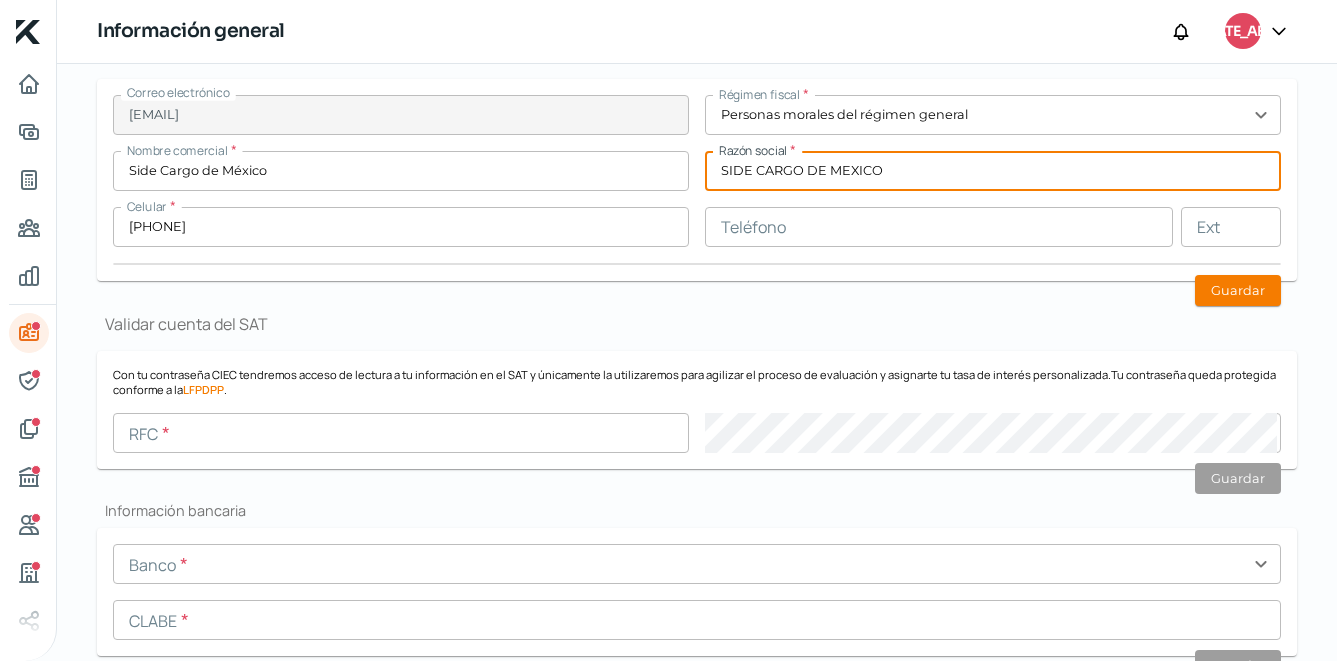 scroll, scrollTop: 275, scrollLeft: 0, axis: vertical 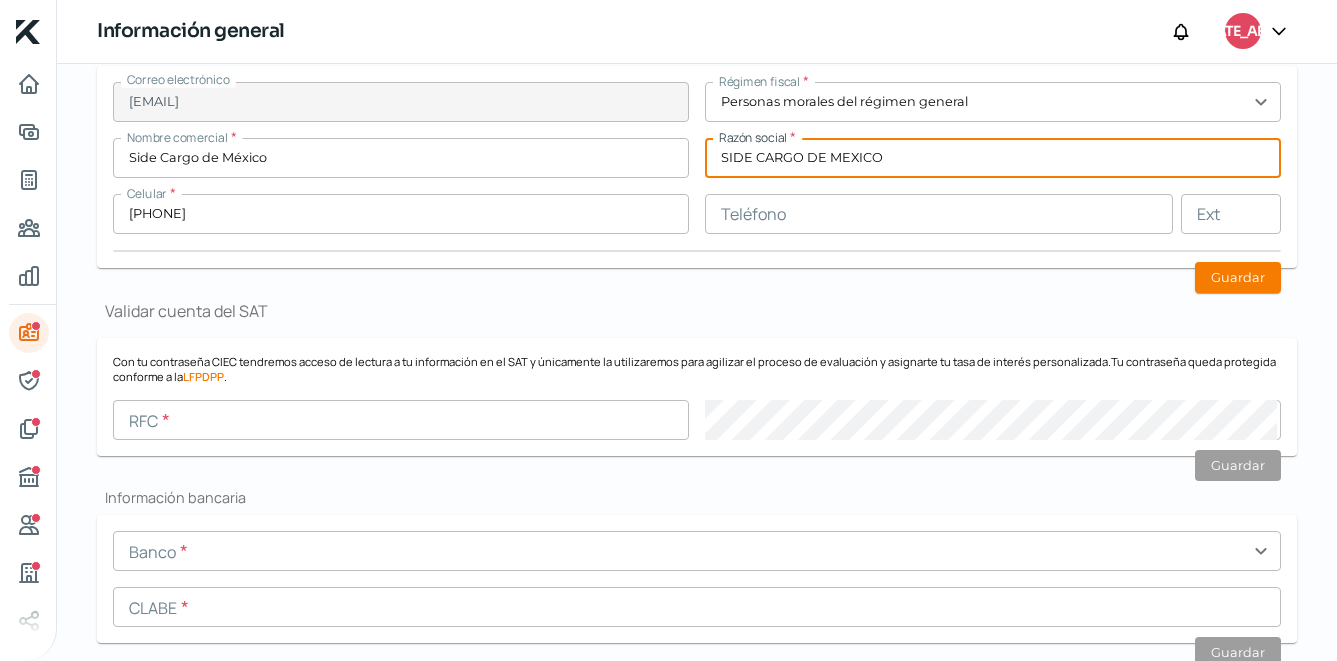 click at bounding box center (401, 420) 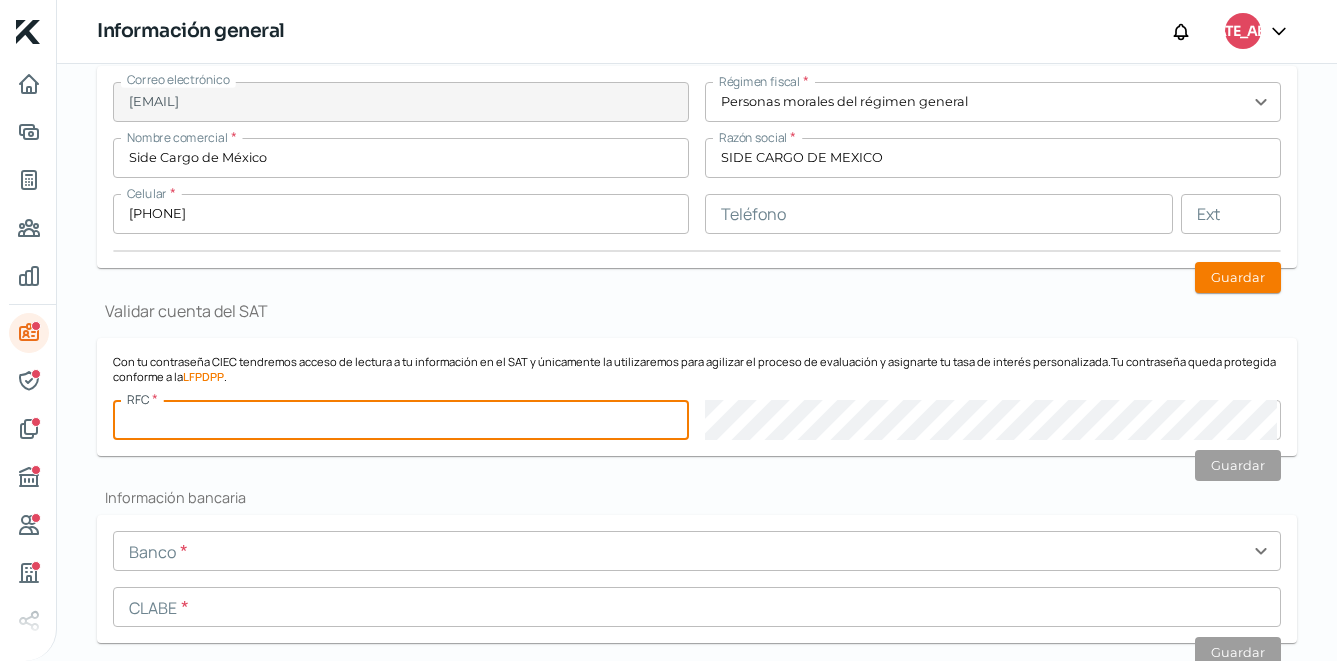 paste on "[RFC]" 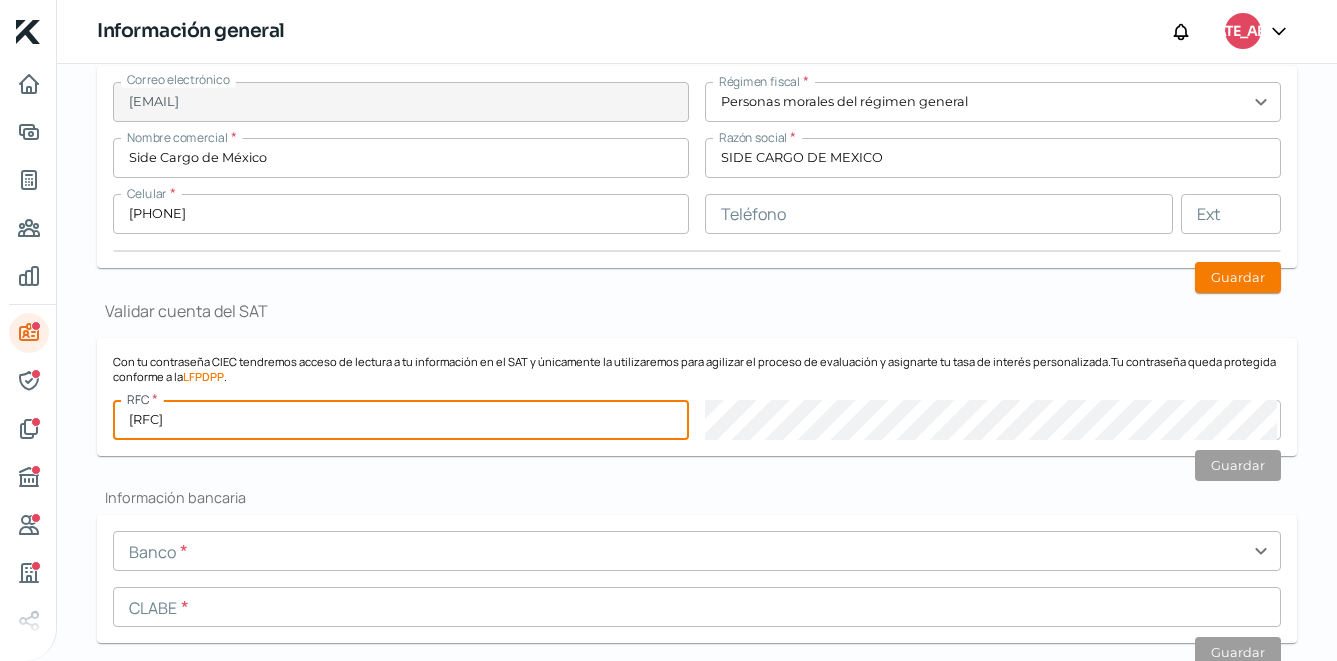 type on "[RFC]" 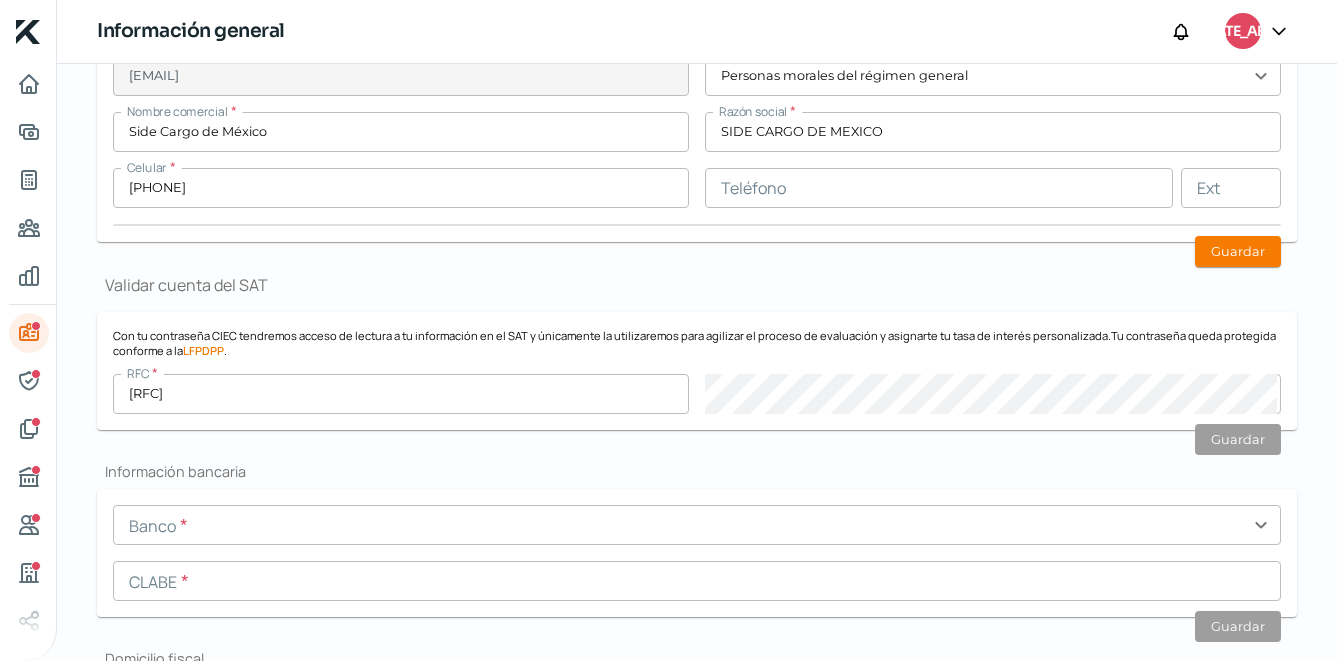 click at bounding box center (697, 525) 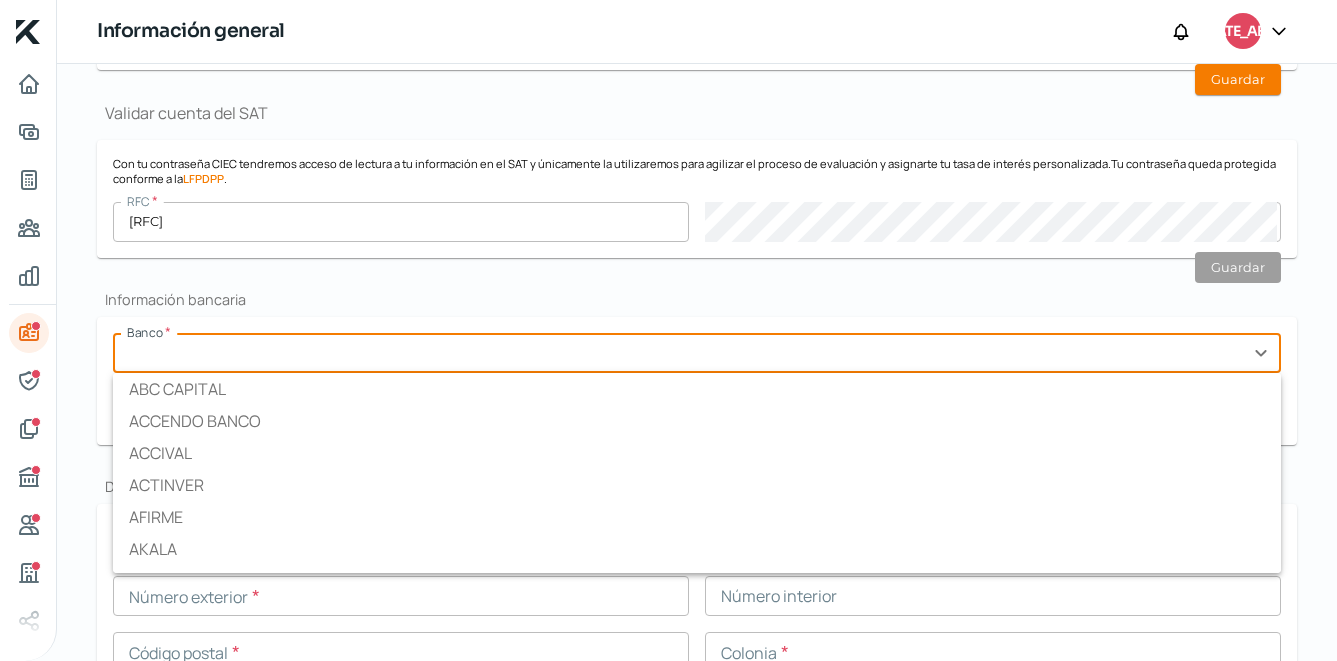 scroll, scrollTop: 499, scrollLeft: 0, axis: vertical 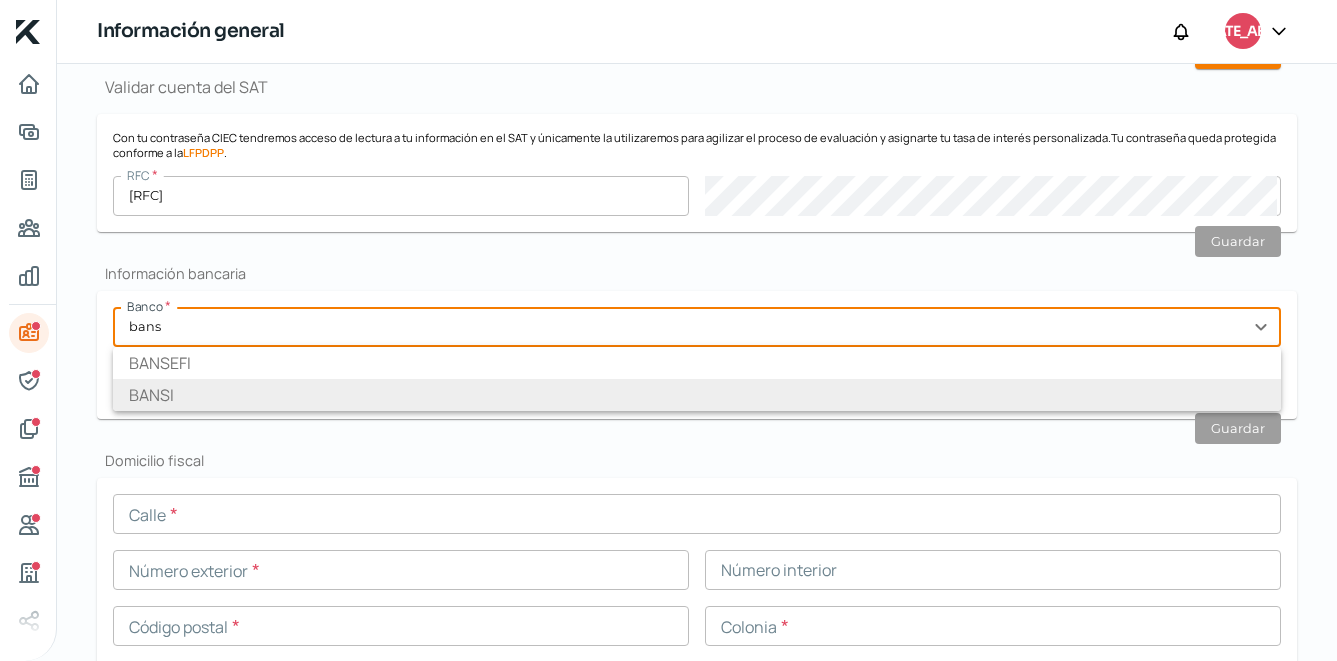 click on "BANSI" at bounding box center (697, 395) 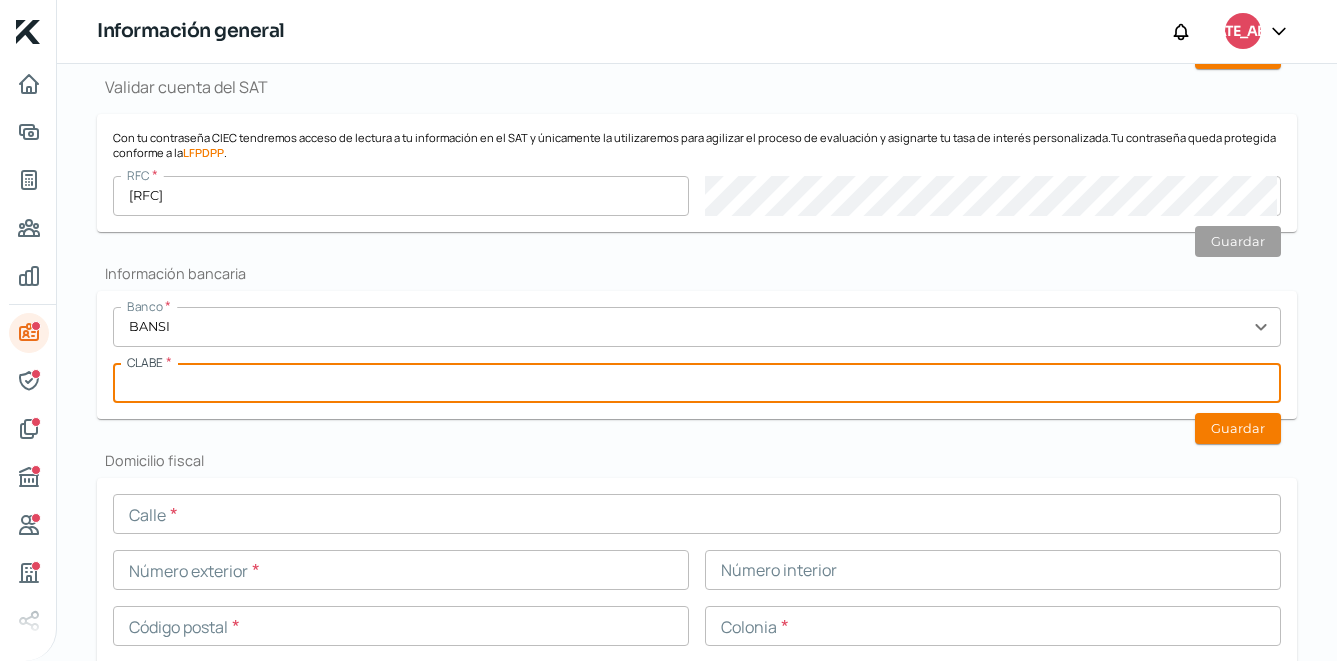 click at bounding box center (697, 383) 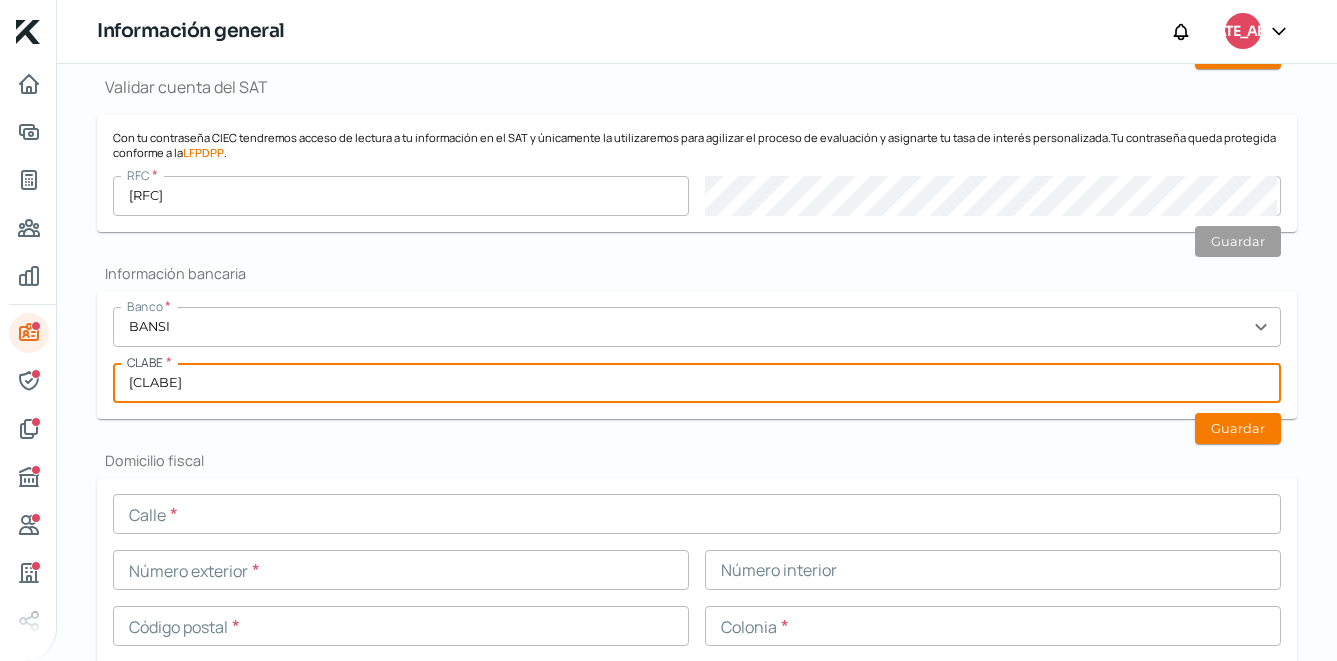 type on "[CLABE]" 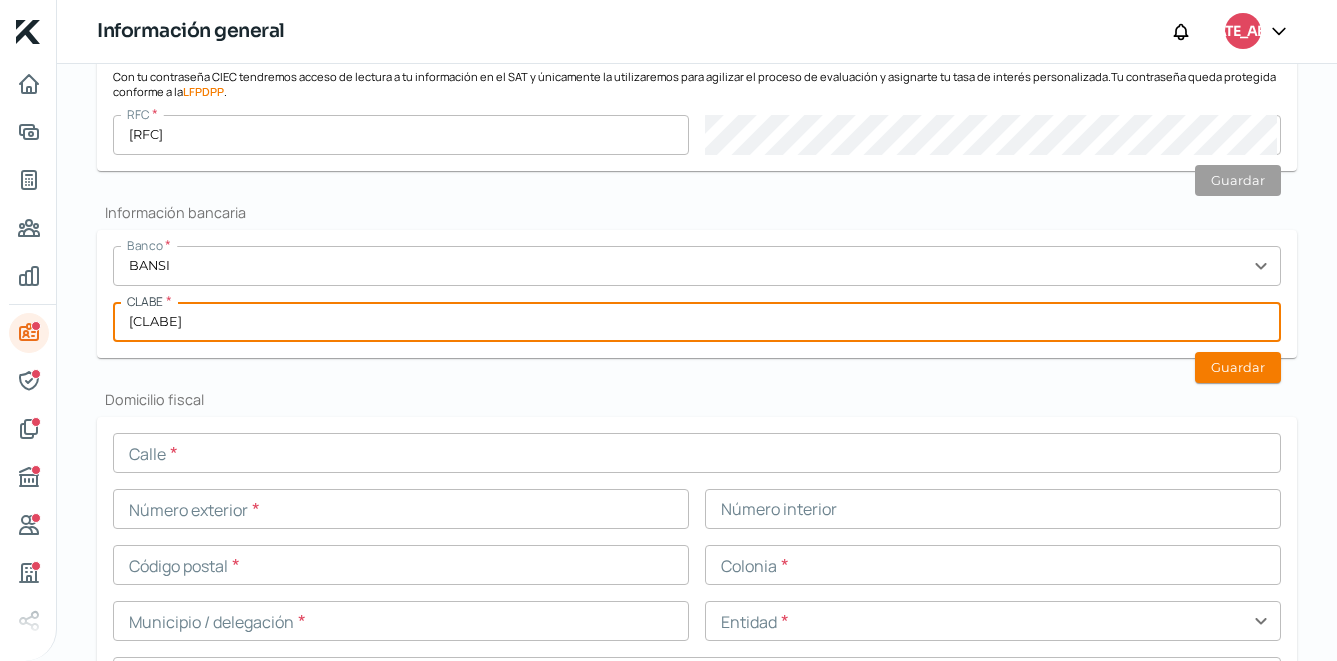 scroll, scrollTop: 573, scrollLeft: 0, axis: vertical 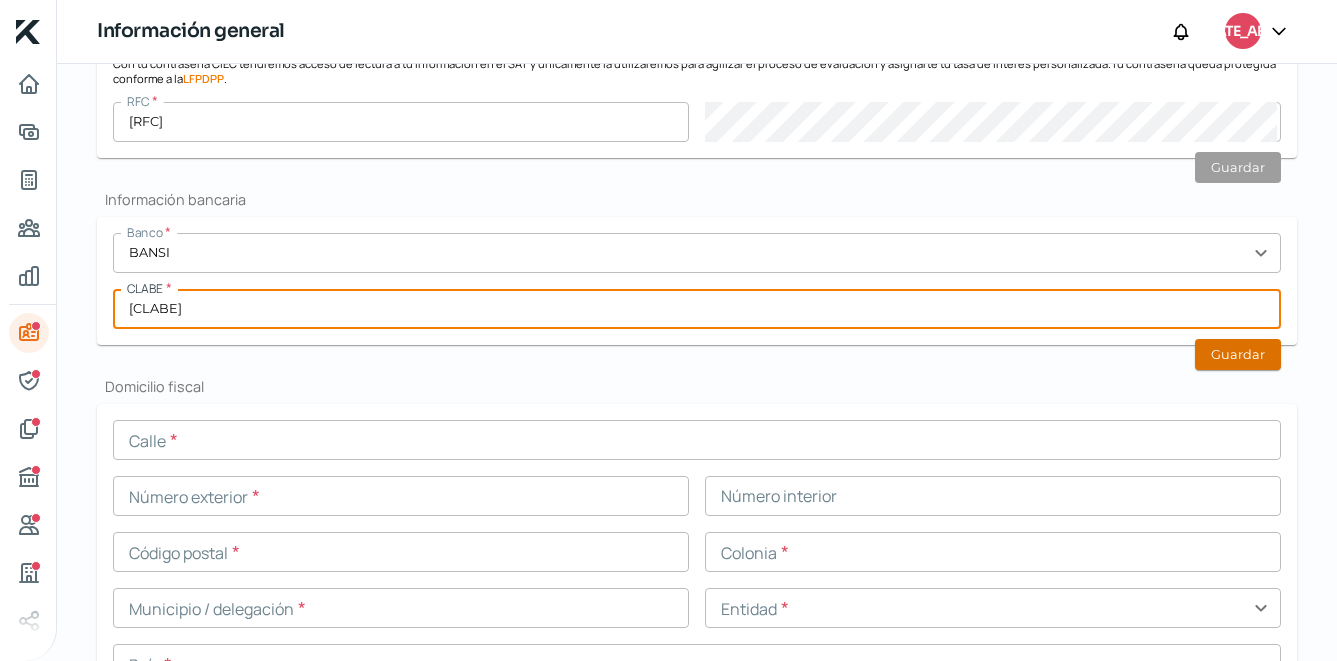 click on "Guardar" at bounding box center [1238, 354] 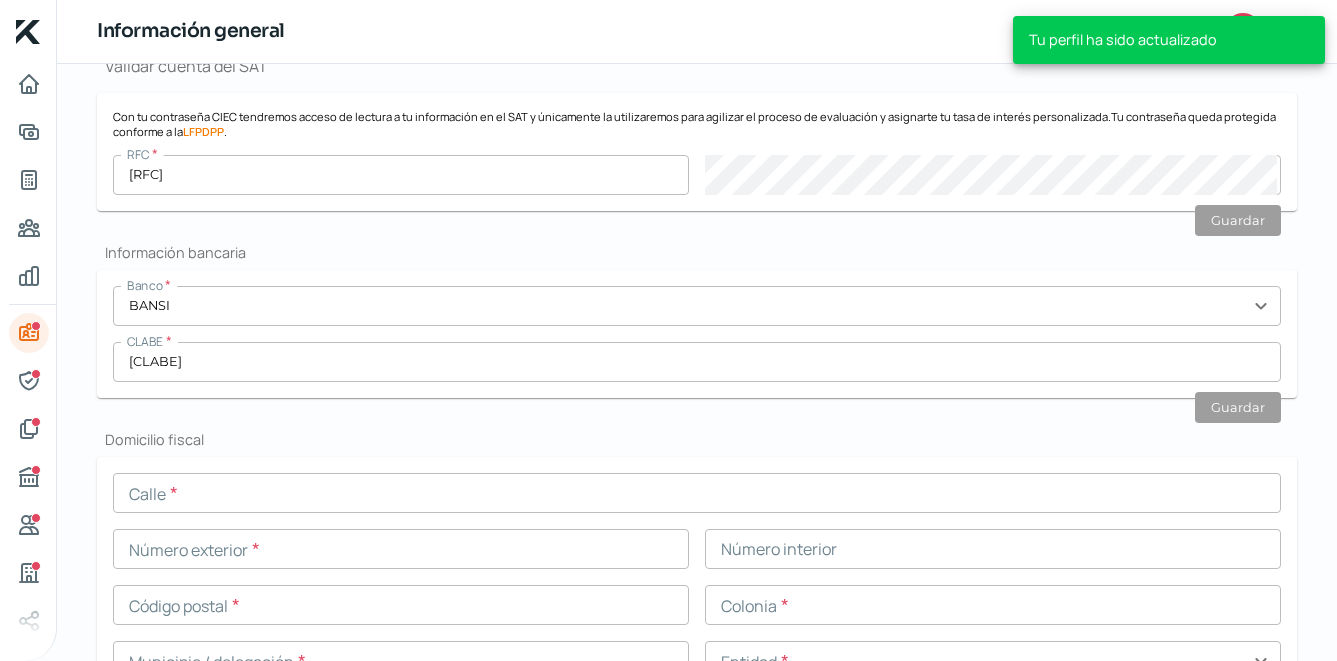 type 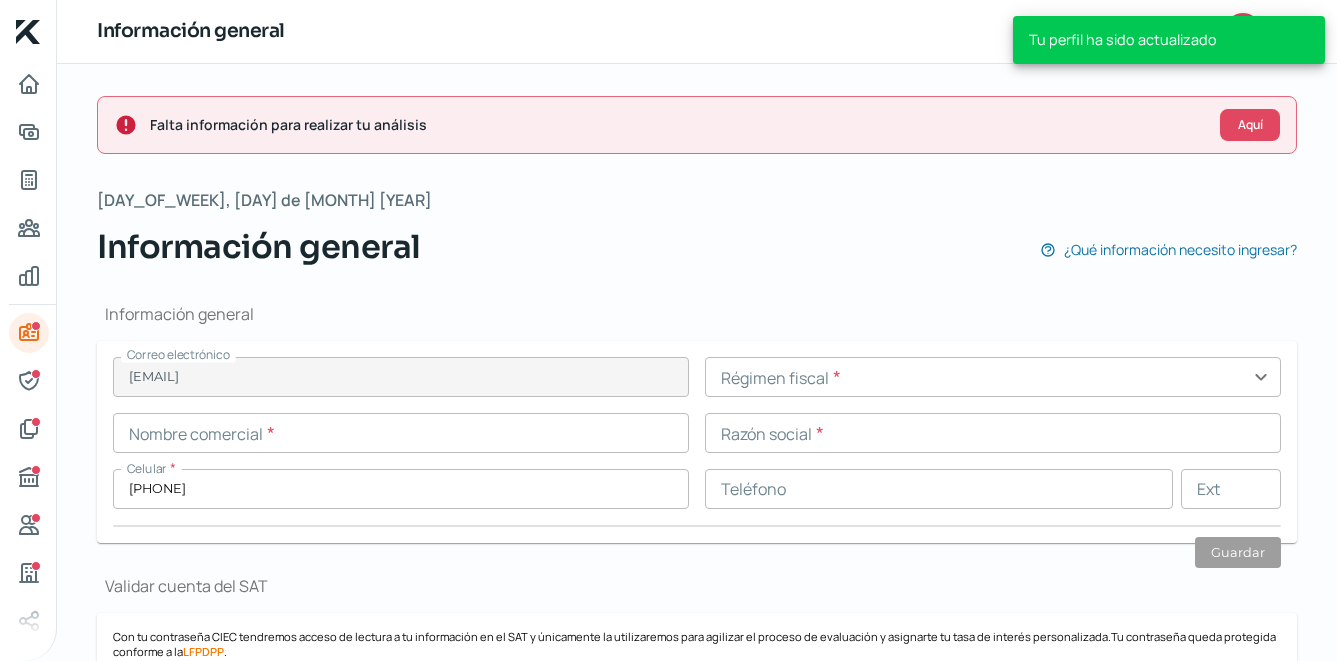 scroll, scrollTop: 91, scrollLeft: 0, axis: vertical 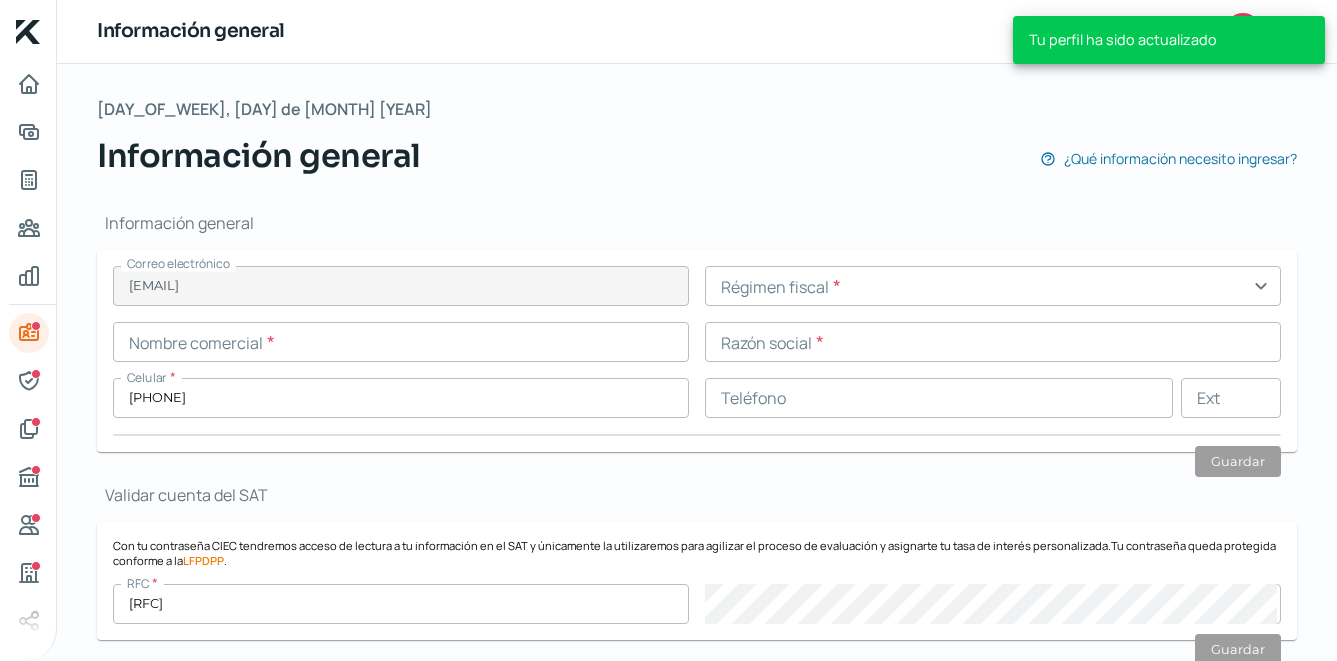 click at bounding box center (401, 342) 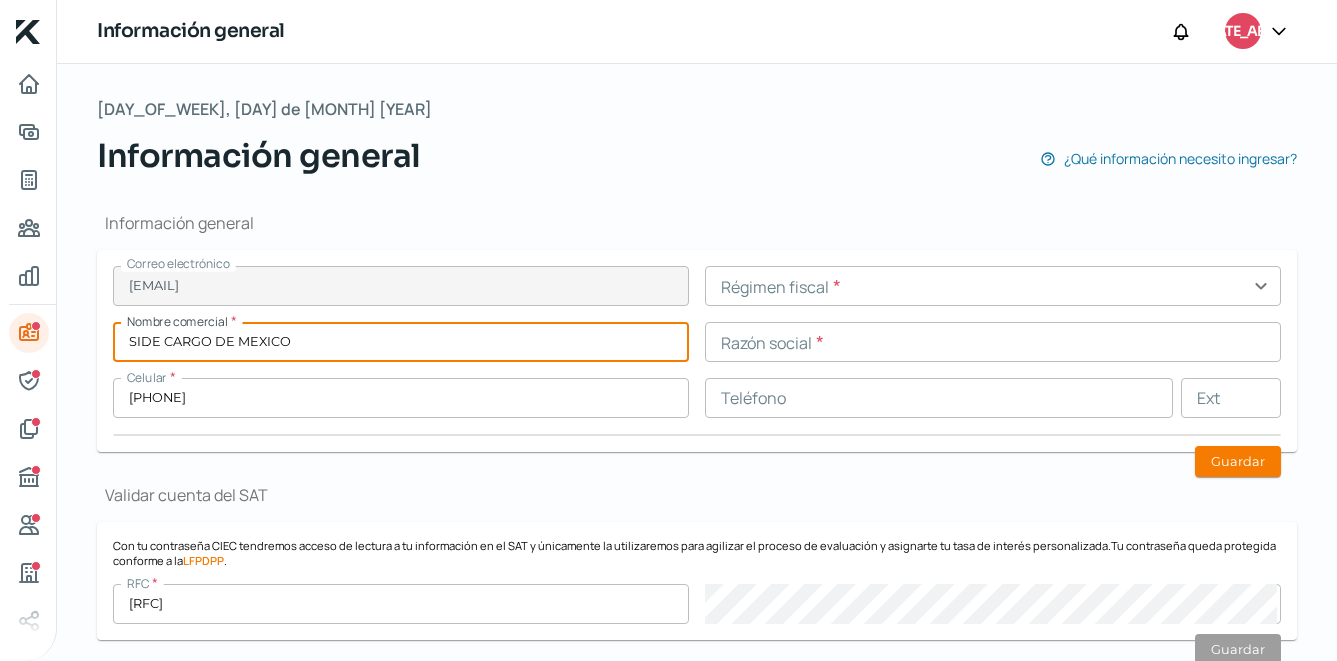 drag, startPoint x: 389, startPoint y: 341, endPoint x: 107, endPoint y: 340, distance: 282.00177 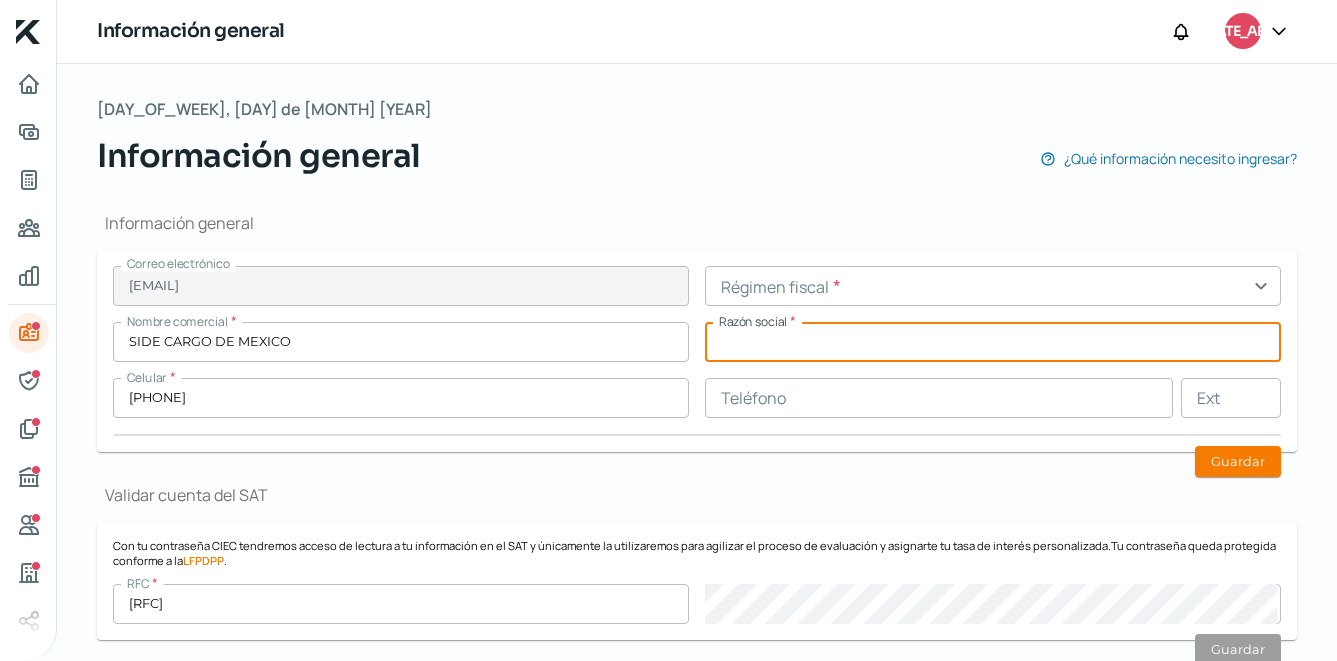 click at bounding box center [993, 342] 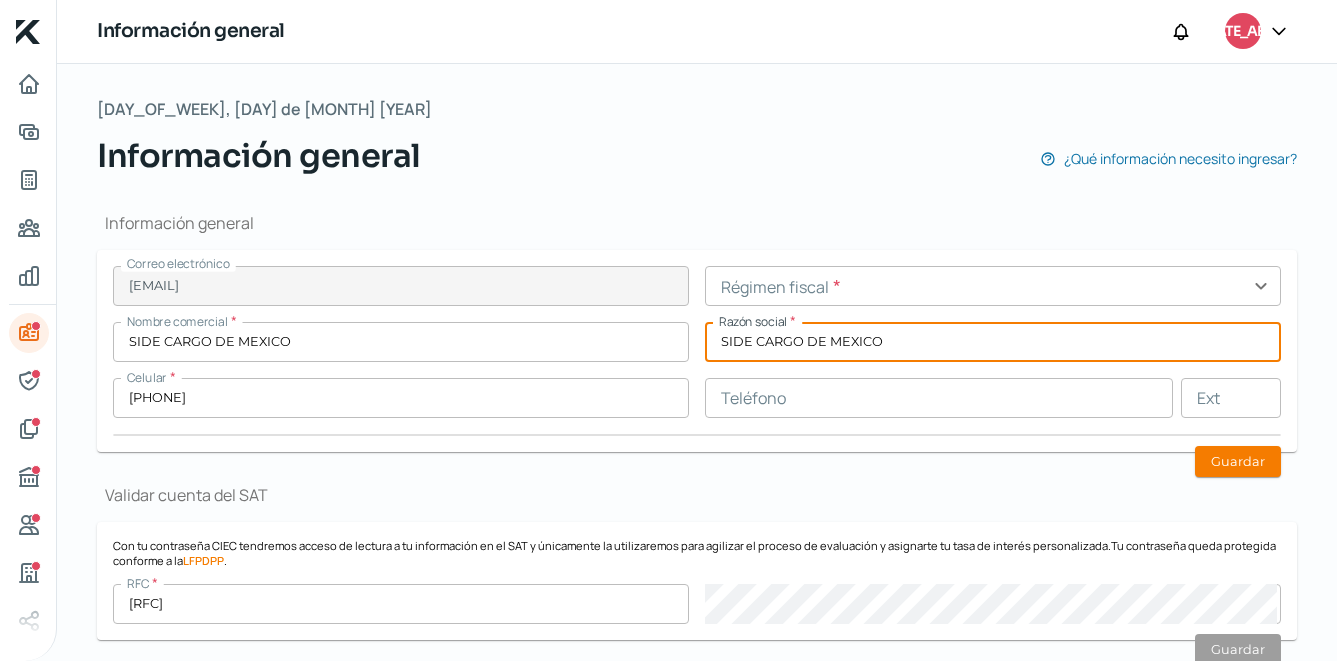 type on "SIDE CARGO DE MEXICO" 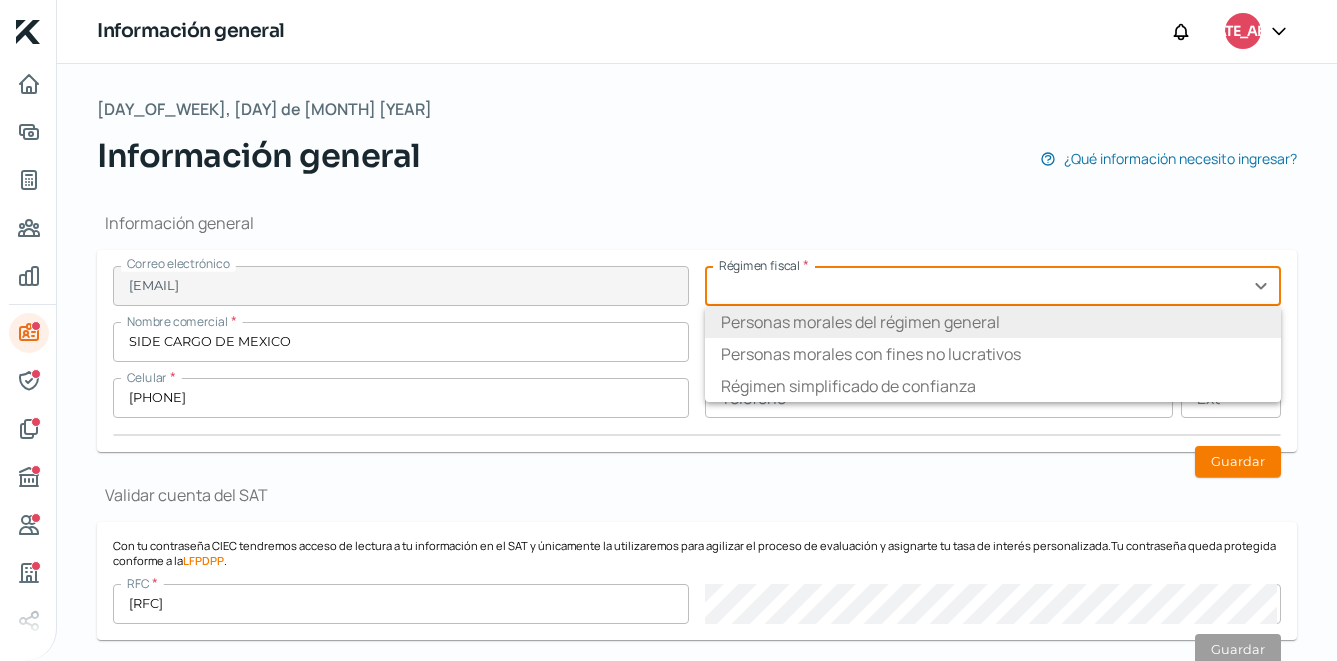 click on "Personas morales del régimen general" at bounding box center [993, 322] 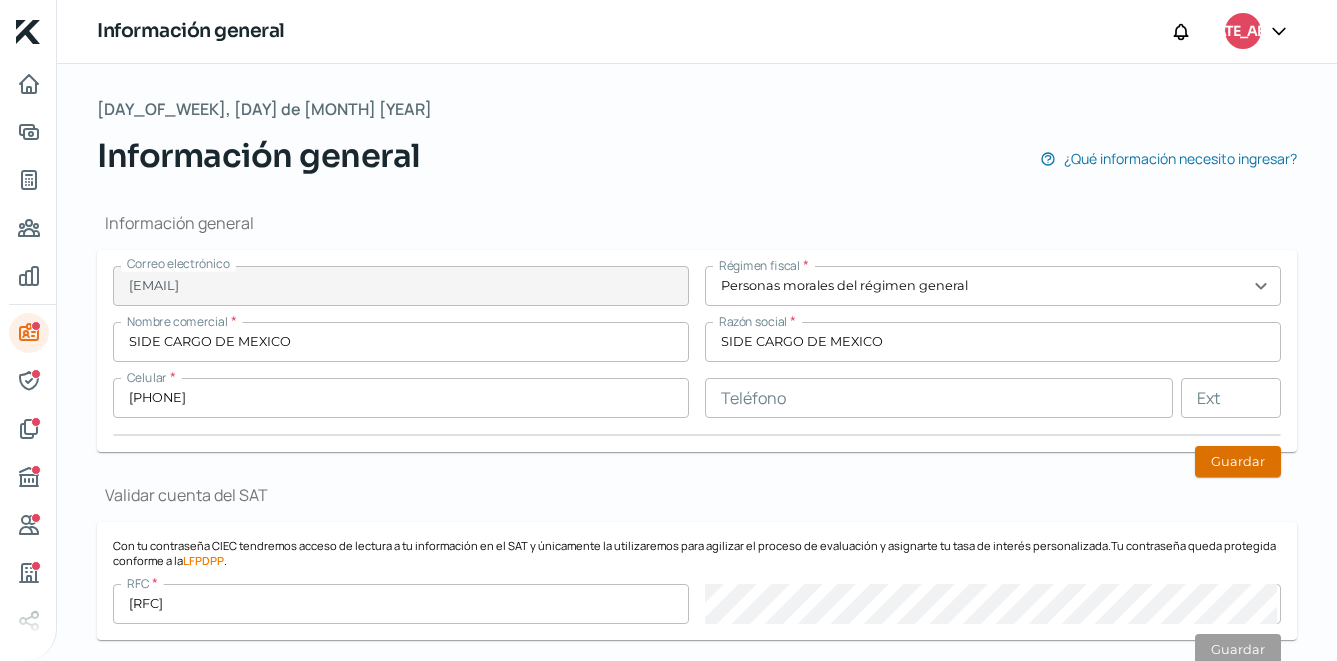 click on "Guardar" at bounding box center (1238, 461) 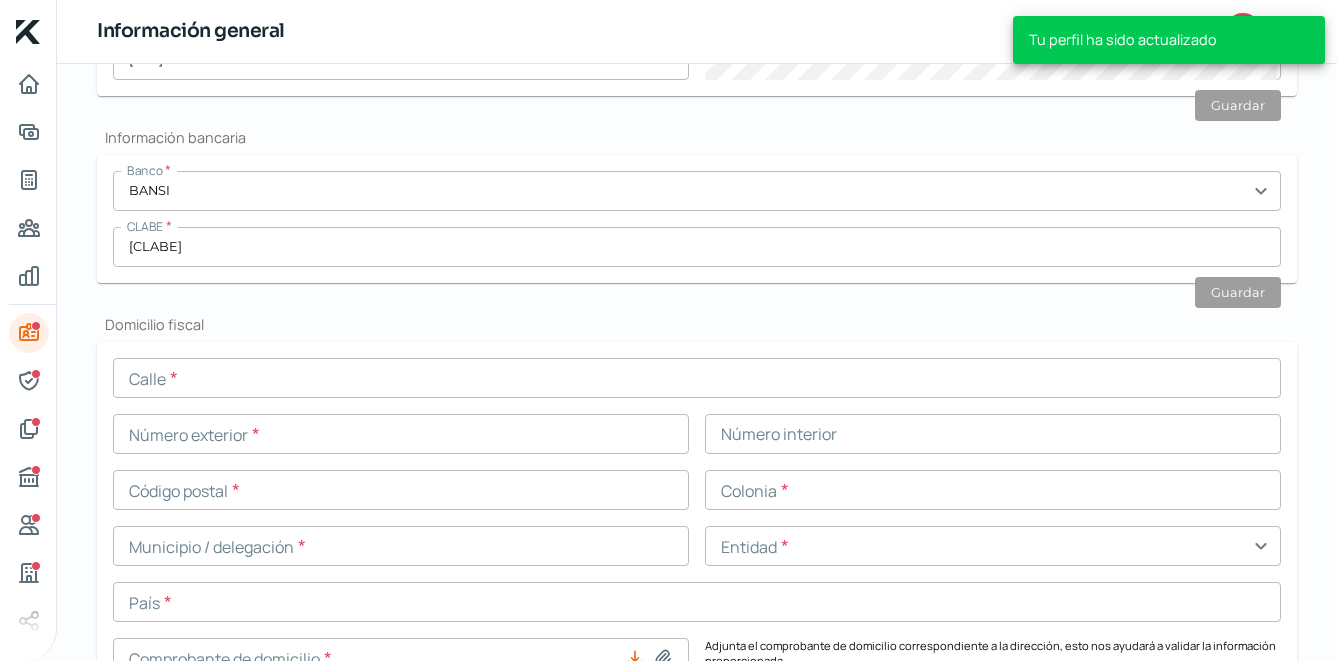 scroll, scrollTop: 697, scrollLeft: 0, axis: vertical 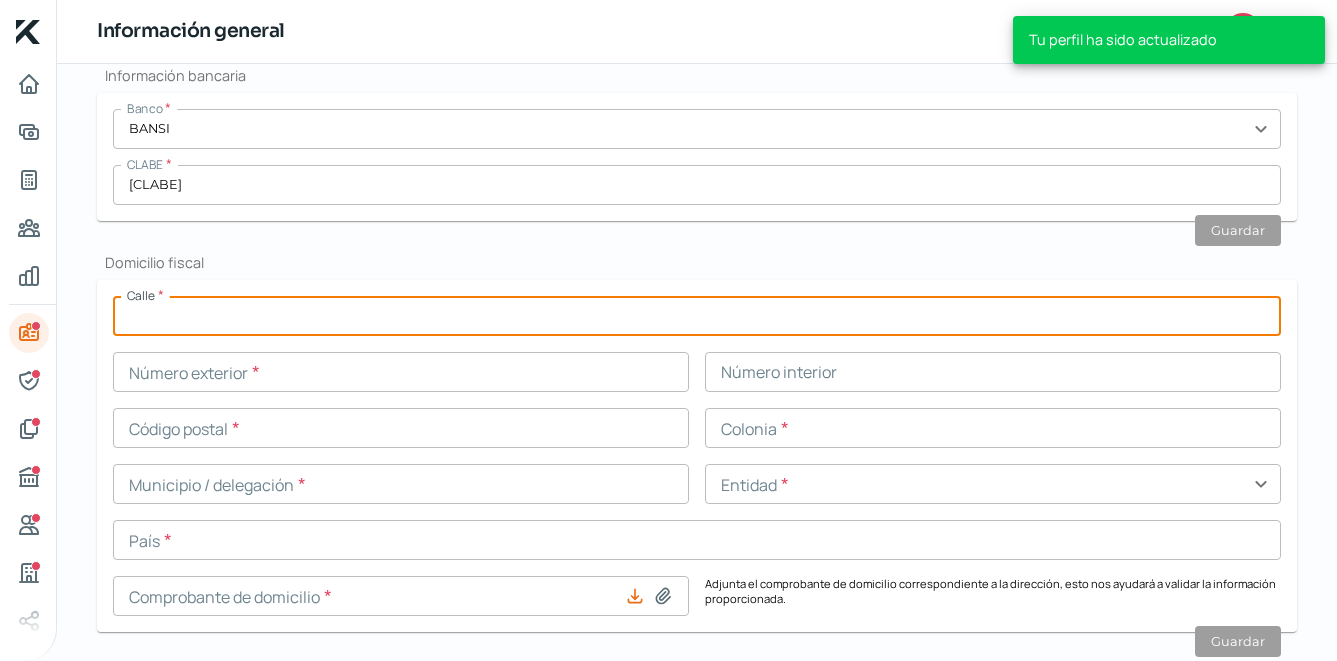 click at bounding box center (697, 316) 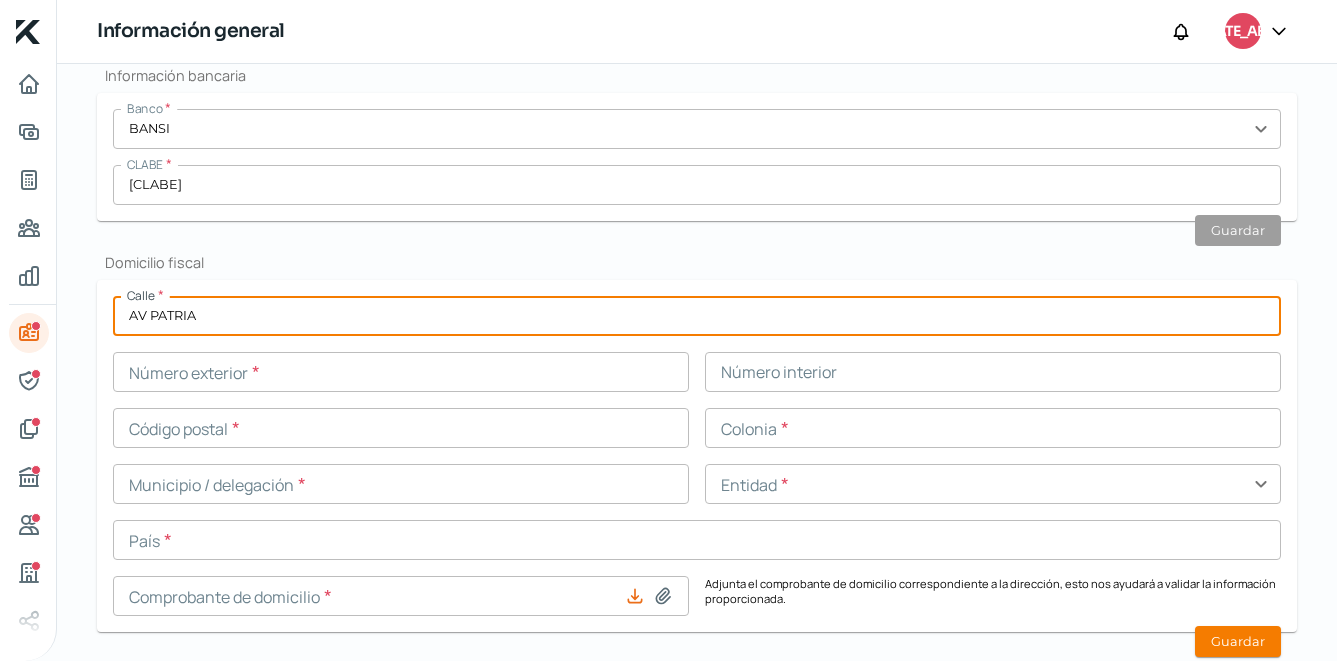 type on "AV PATRIA" 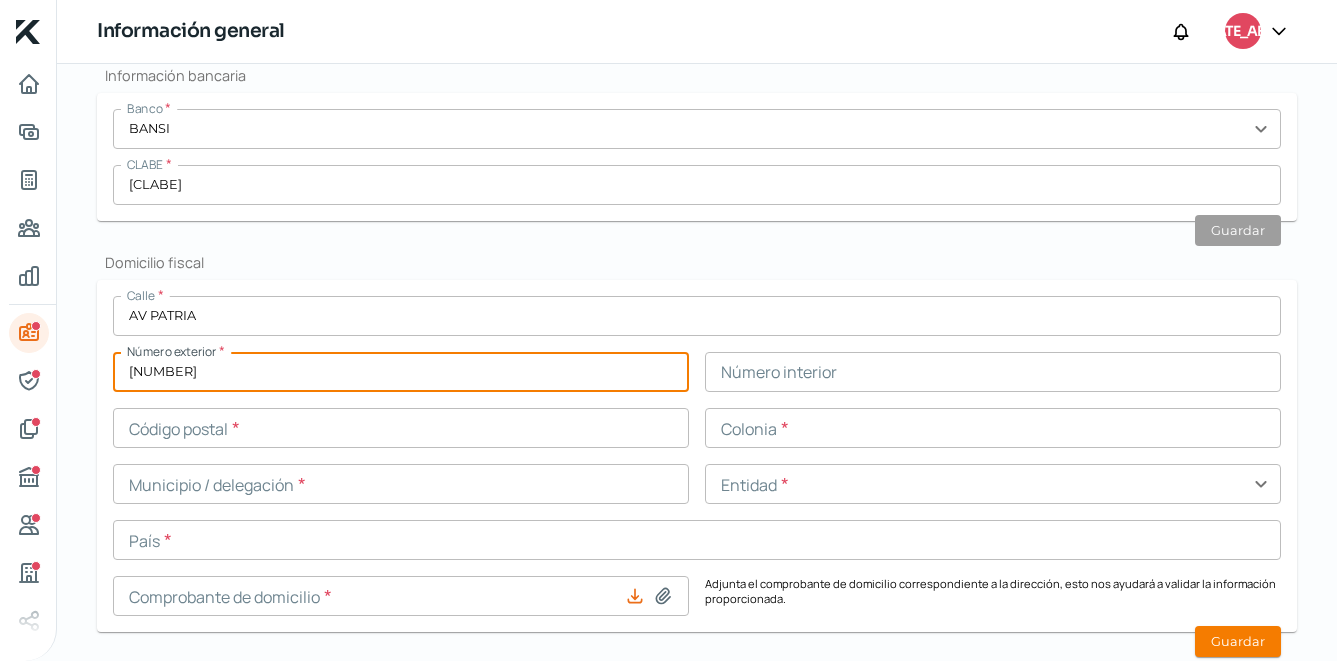type on "[NUMBER]" 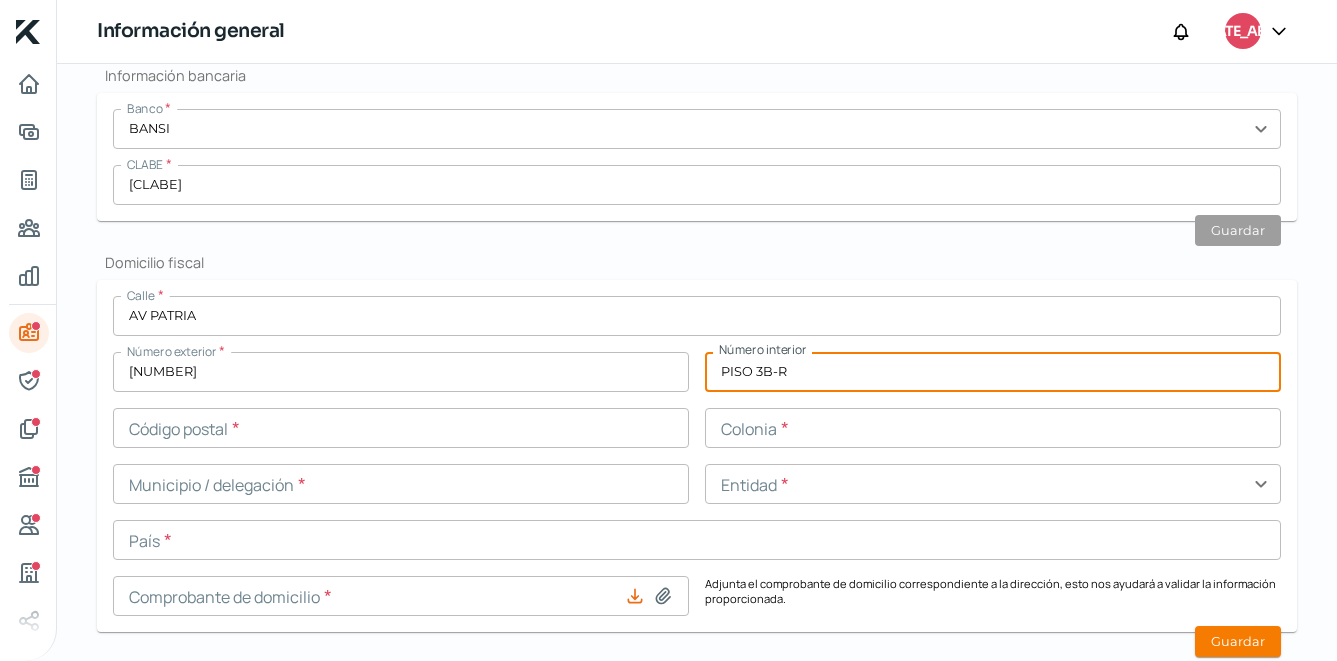 type on "PISO 3B-R" 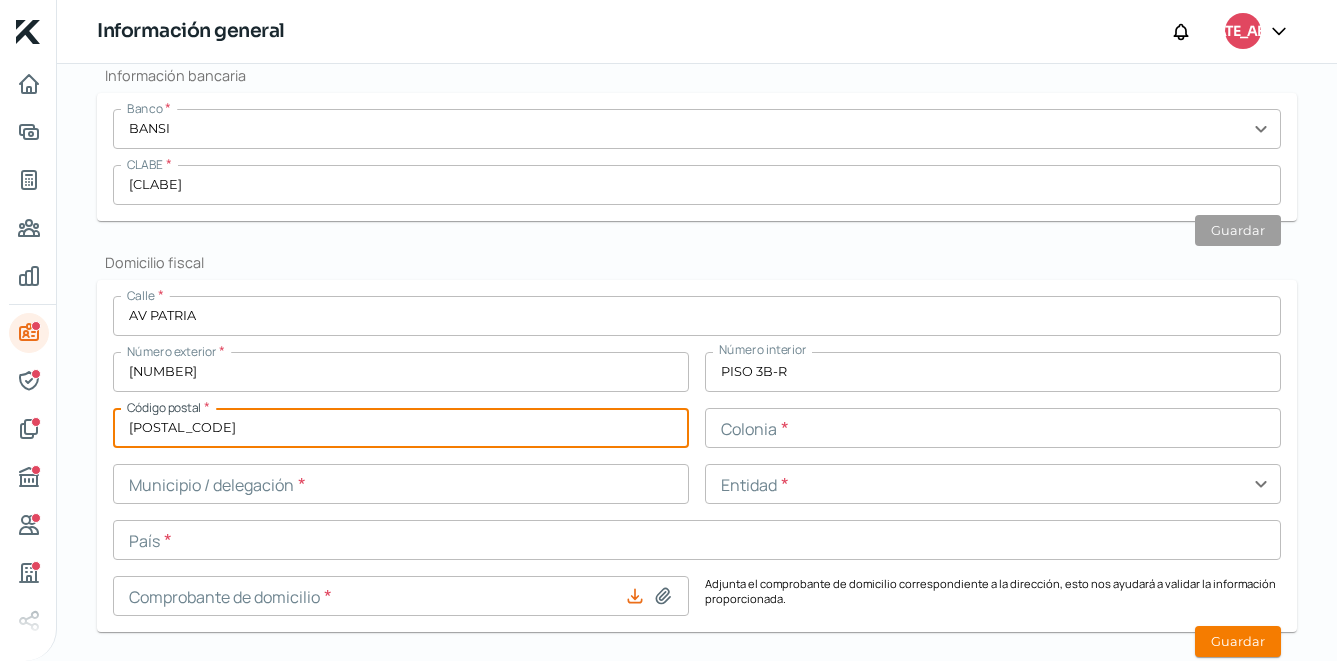 type on "[POSTAL_CODE]" 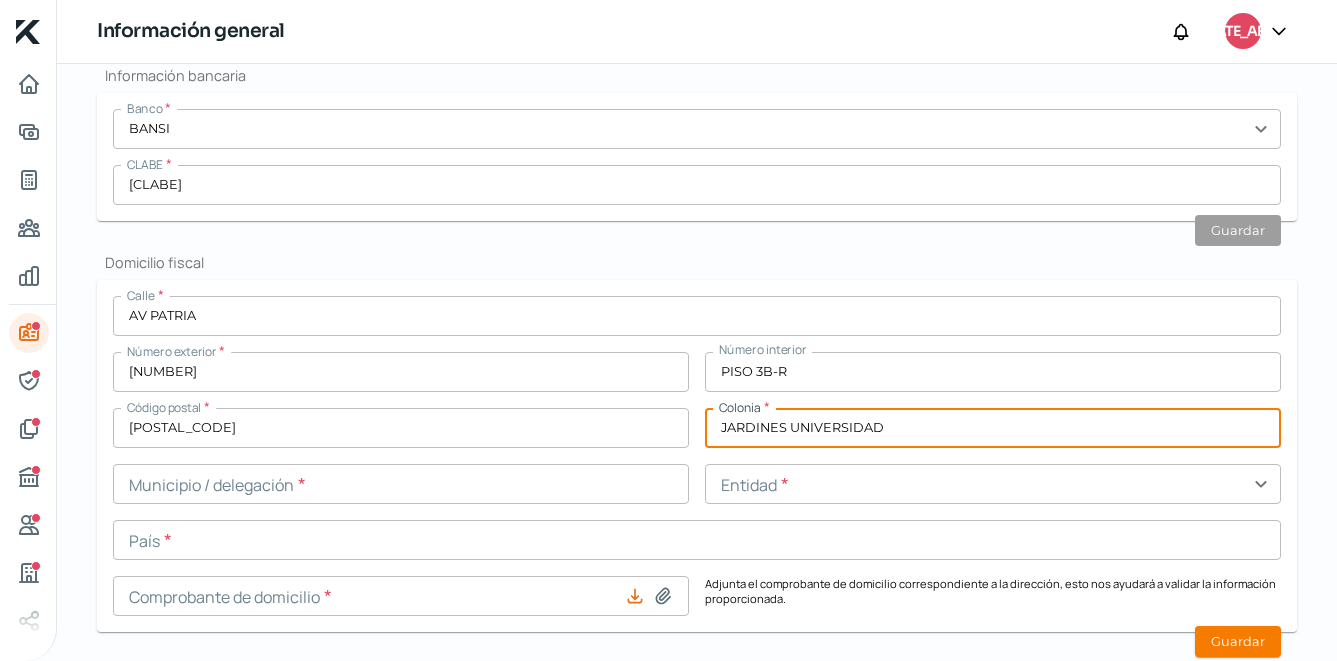 type on "JARDINES UNIVERSIDAD" 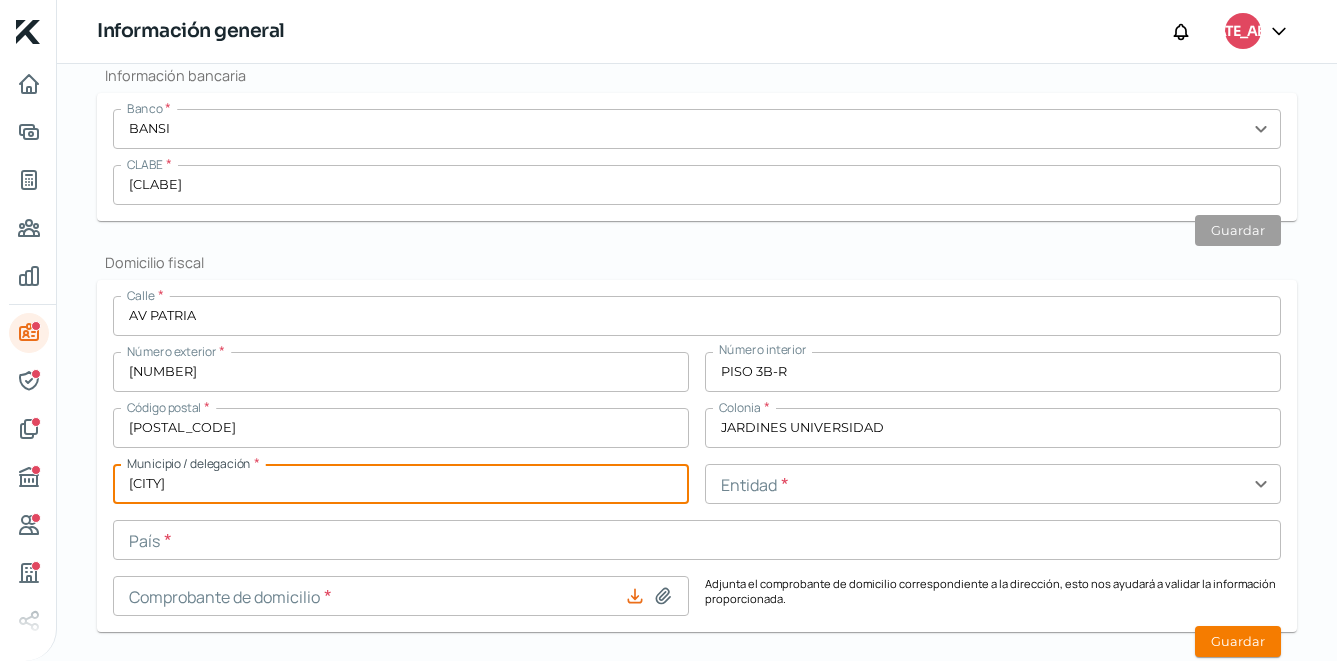 type on "[CITY]" 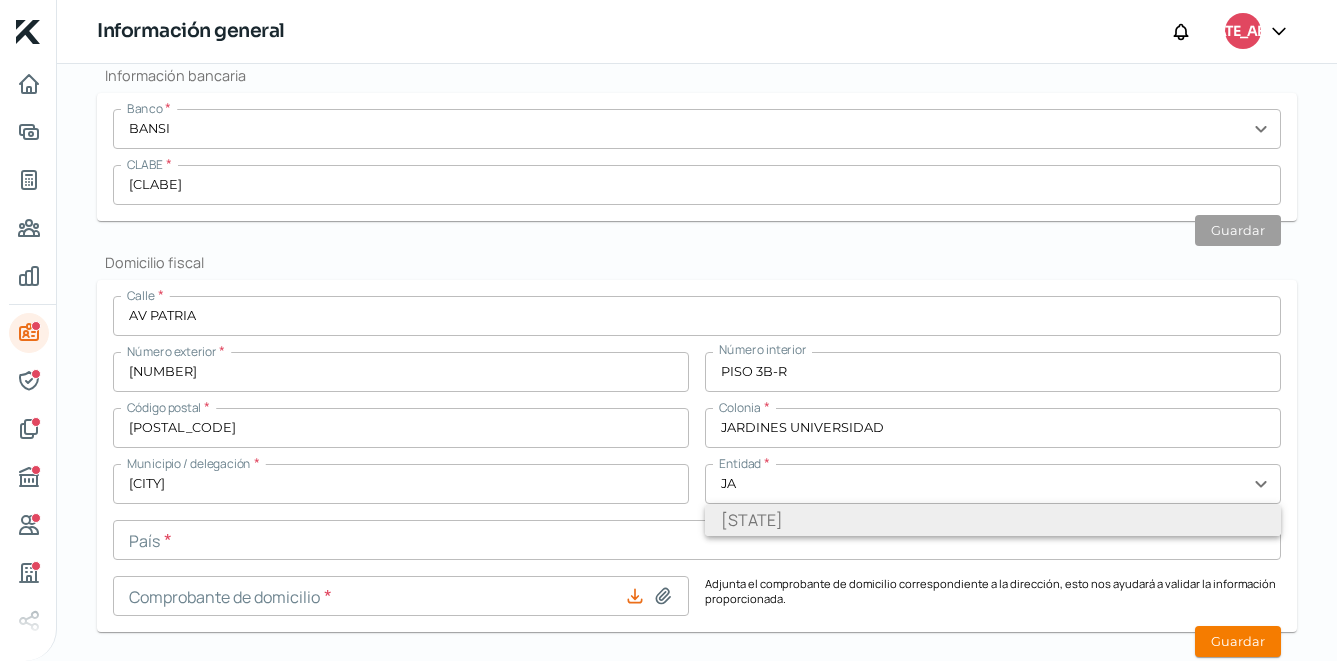 click on "[STATE]" at bounding box center (993, 520) 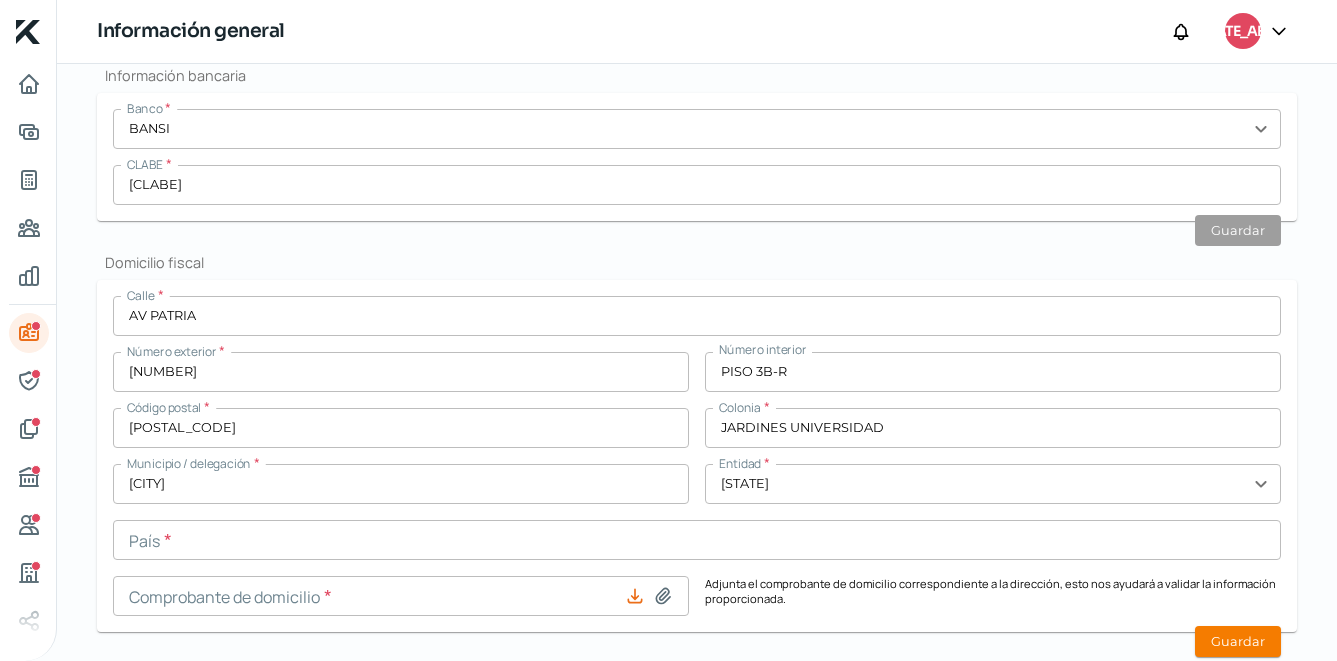 click at bounding box center [697, 540] 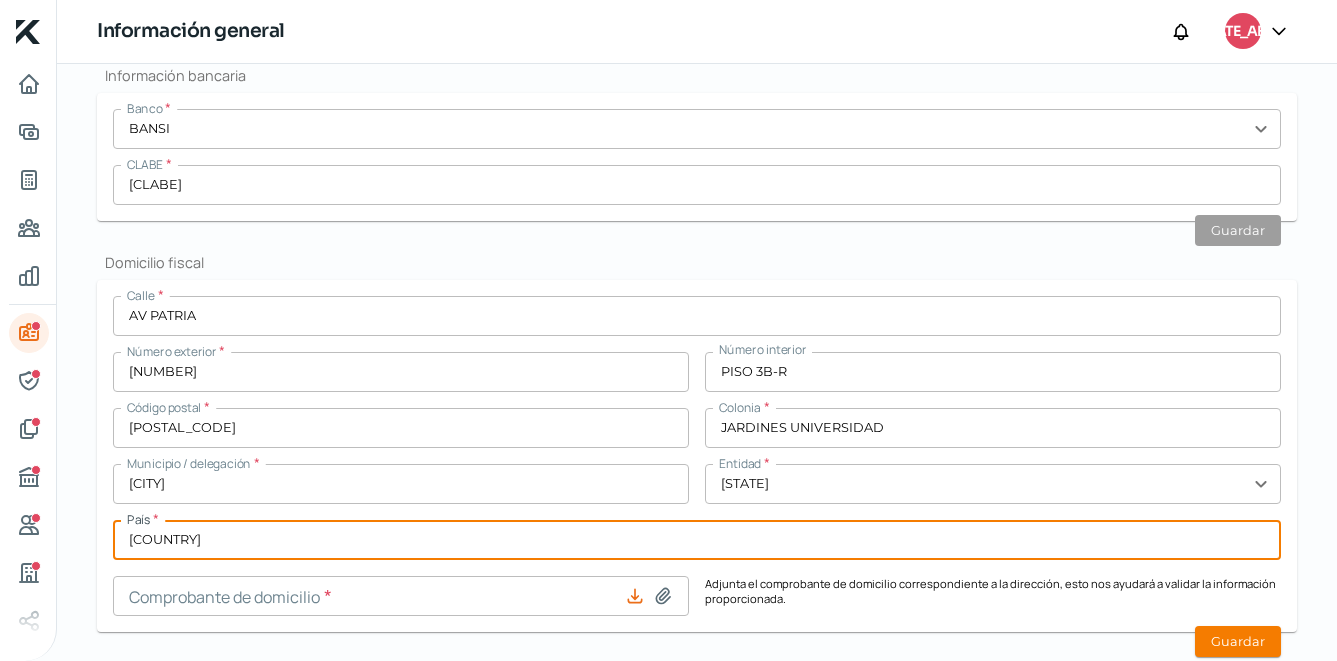 type on "[COUNTRY]" 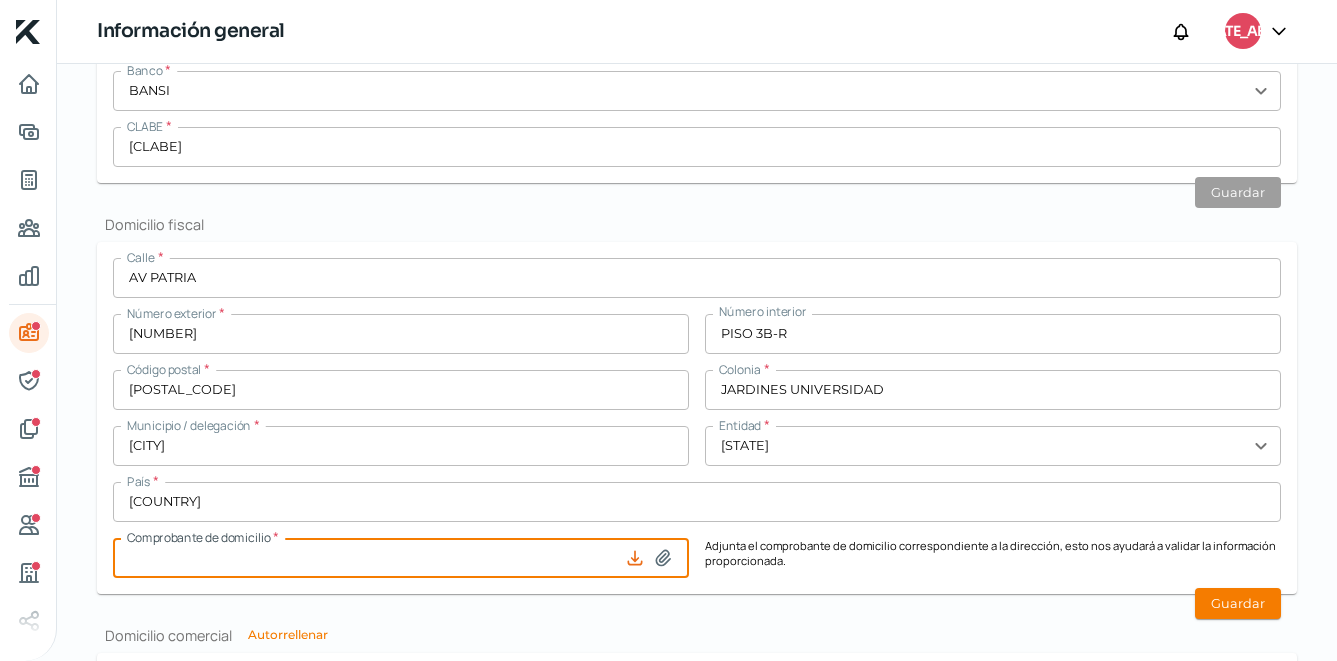 scroll, scrollTop: 782, scrollLeft: 0, axis: vertical 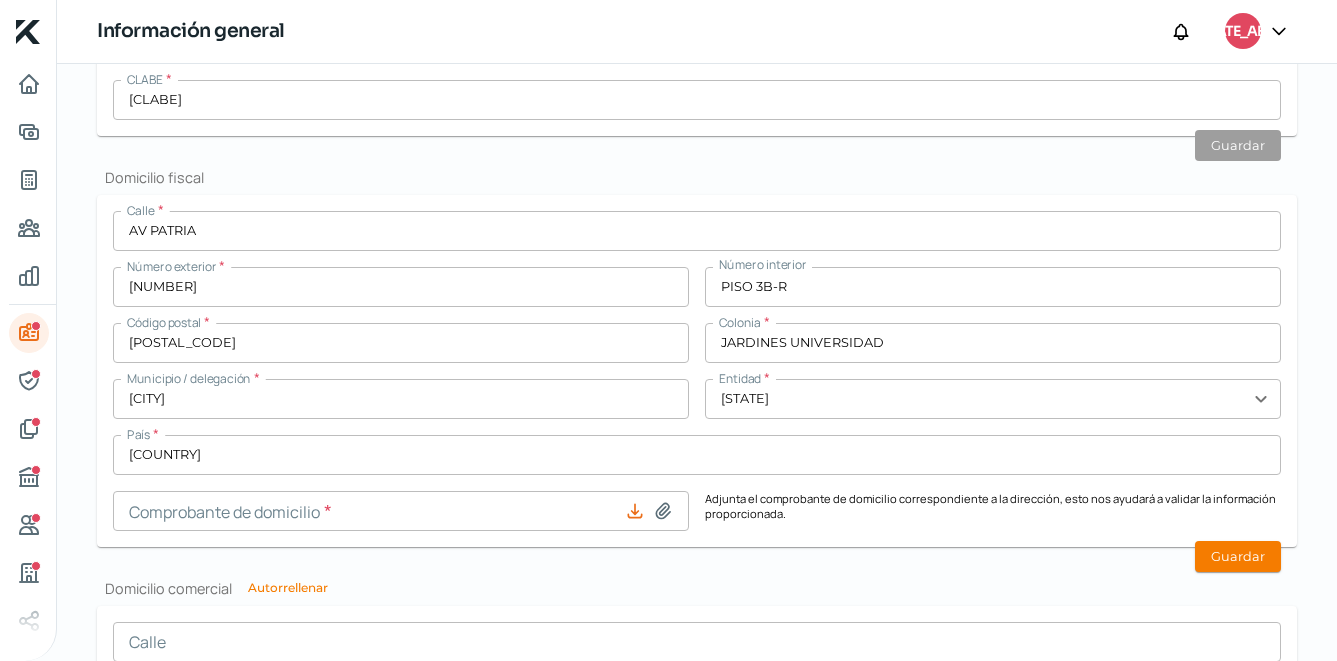 click on "Información general Correo electrónico [EMAIL] Régimen fiscal * Personas morales del régimen general expand_more Nombre comercial * SIDE CARGO DE MEXICO Razón social * SIDE CARGO DE MEXICO Celular * [PHONE] Teléfono Ext Guardar Validar cuenta del SAT Con tu contraseña CIEC tendremos acceso de lectura a tu información en el SAT y únicamente la utilizaremos para agilizar el proceso de evaluación y asignarte tu tasa de interés personalizada. Tu contraseña queda protegida conforme a la LFPDPP . RFC * [RFC] Contraseña CIEC * Guardar Información bancaria Banco * BANSI expand_more CLABE * [CLABE] Guardar Domicilio fiscal Calle * AV PATRIA Número exterior * 888 Número interior PISO 3B-R Código postal * 45110 Colonia * JARDINES UNIVERSIDAD Municipio / delegación ZAPOPAN Entidad * Jalisco expand_more País * MEXICO Comprobante de domicilio * Guardar Domicilio comercial Autorrellenar Calle Número exterior Número interior Código postal Colonia Entidad" at bounding box center (697, 312) 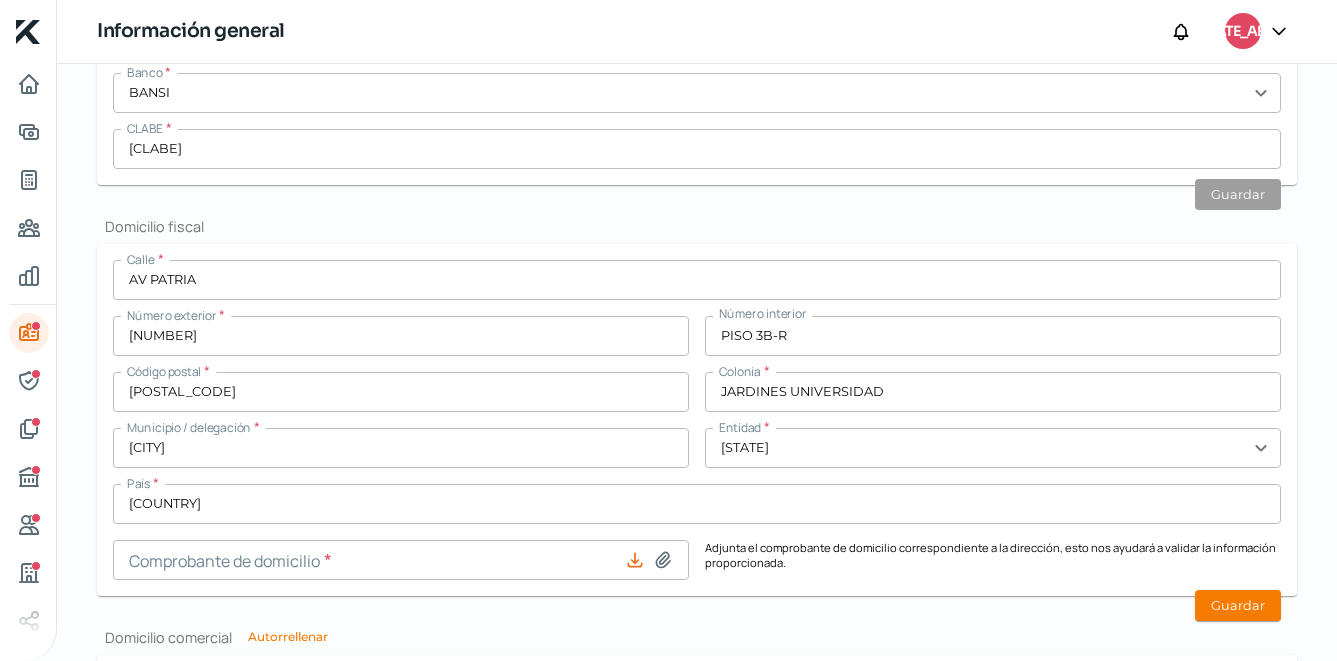 scroll, scrollTop: 836, scrollLeft: 0, axis: vertical 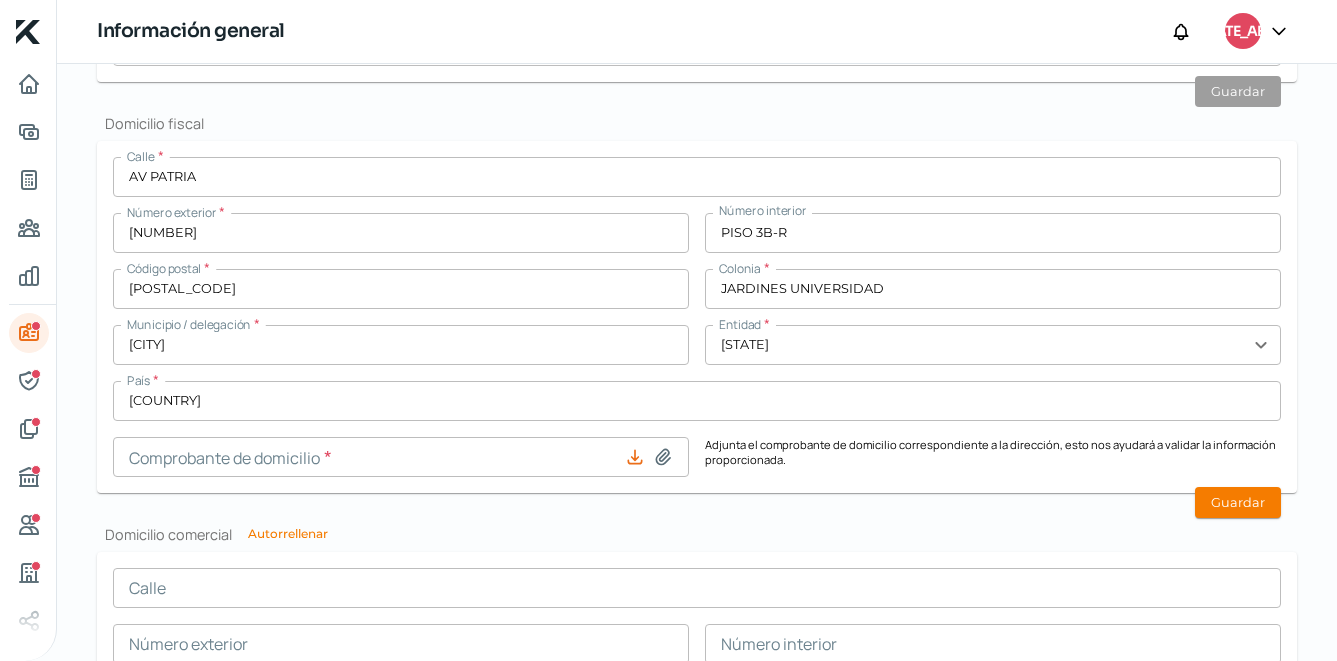 click 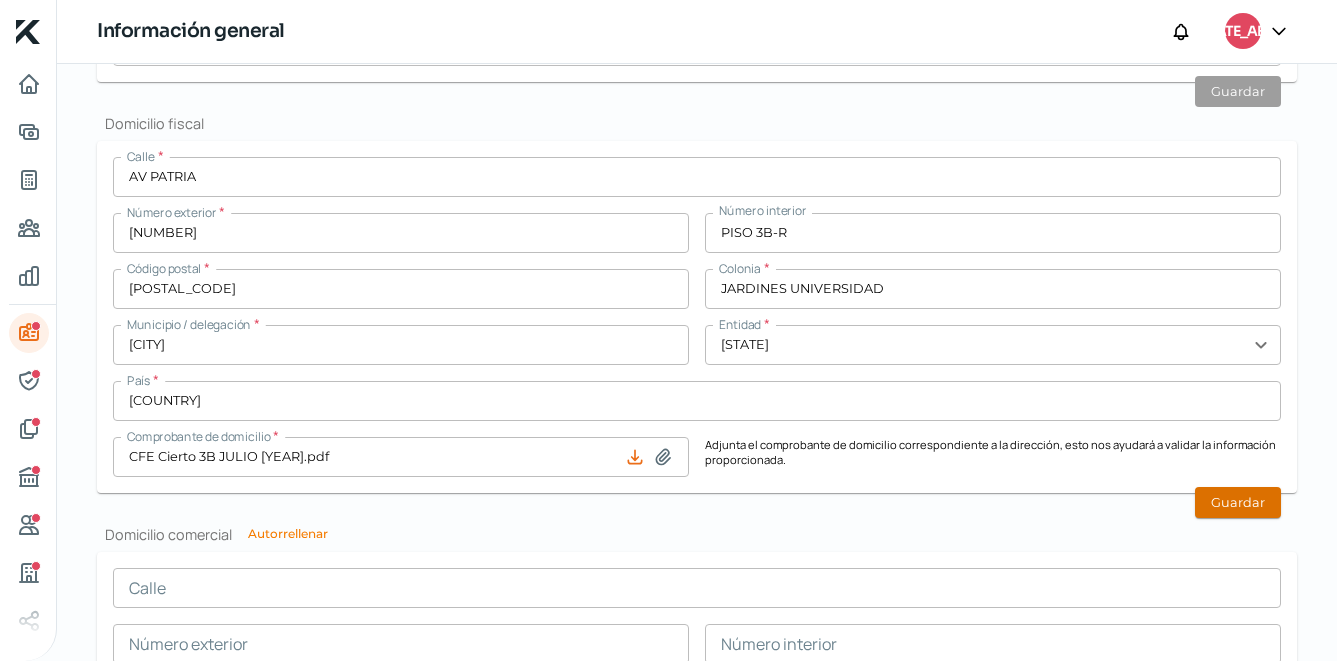 click on "Guardar" at bounding box center [1238, 502] 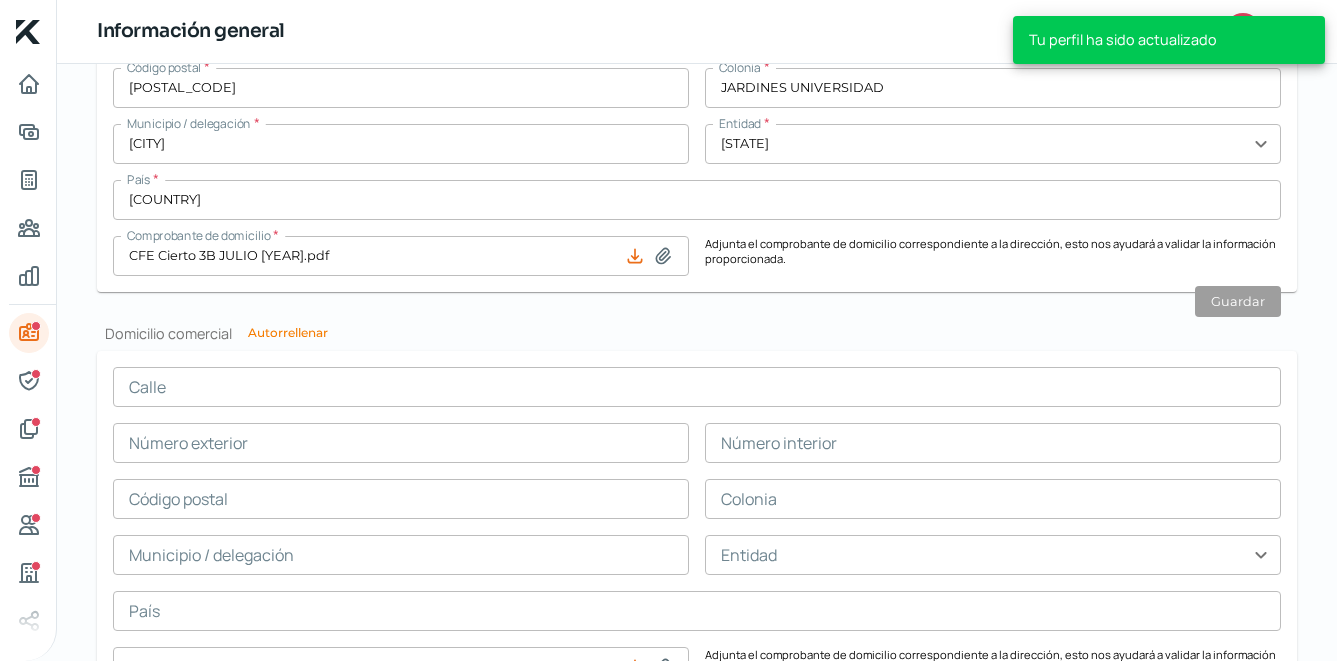 scroll, scrollTop: 1050, scrollLeft: 0, axis: vertical 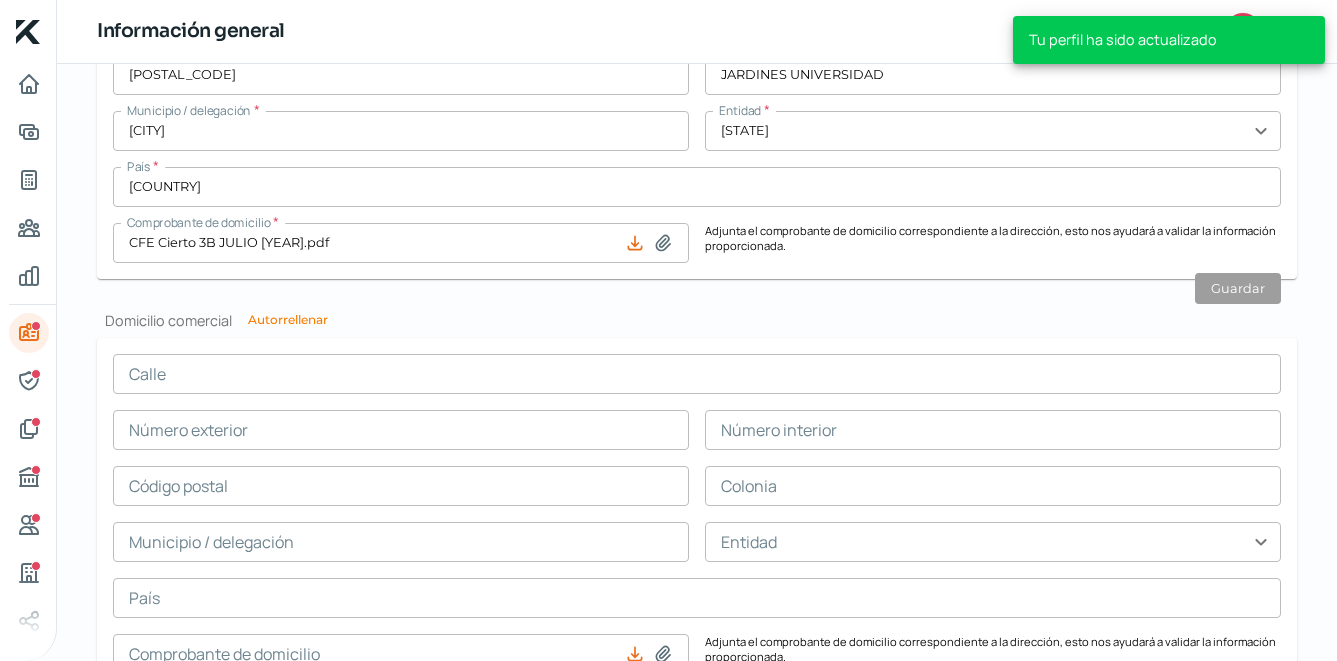 click on "Autorrellenar" at bounding box center (288, 320) 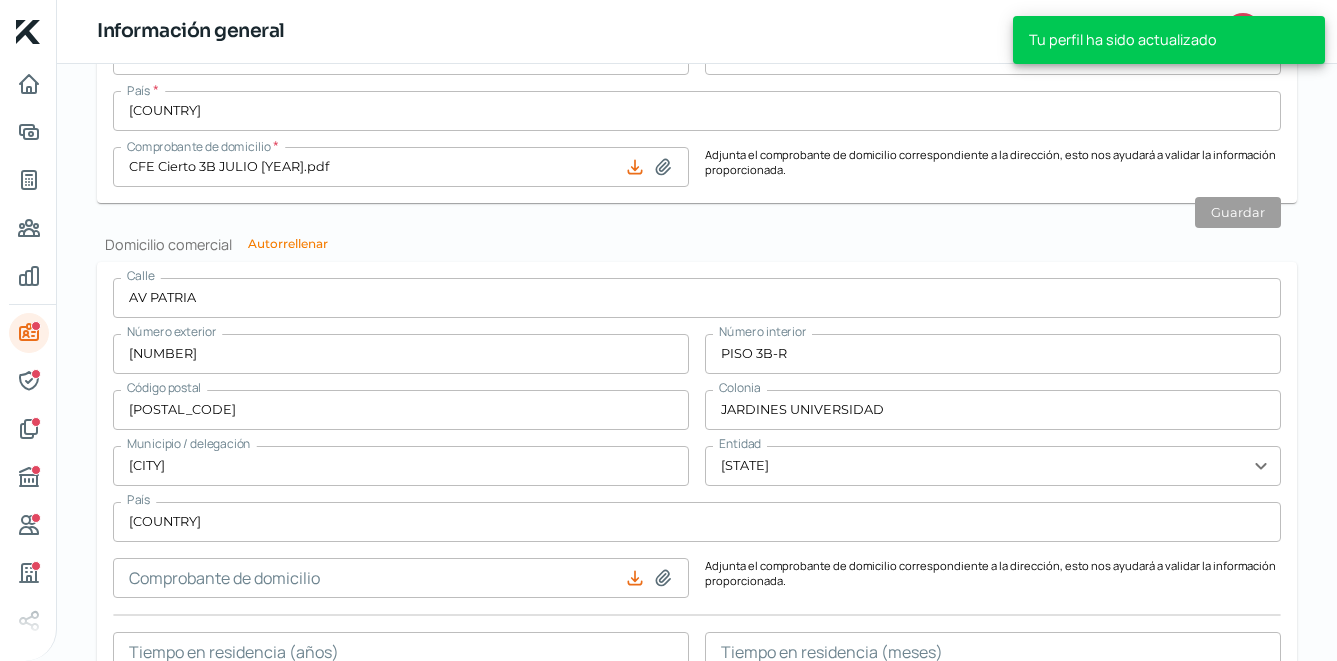 scroll, scrollTop: 1293, scrollLeft: 0, axis: vertical 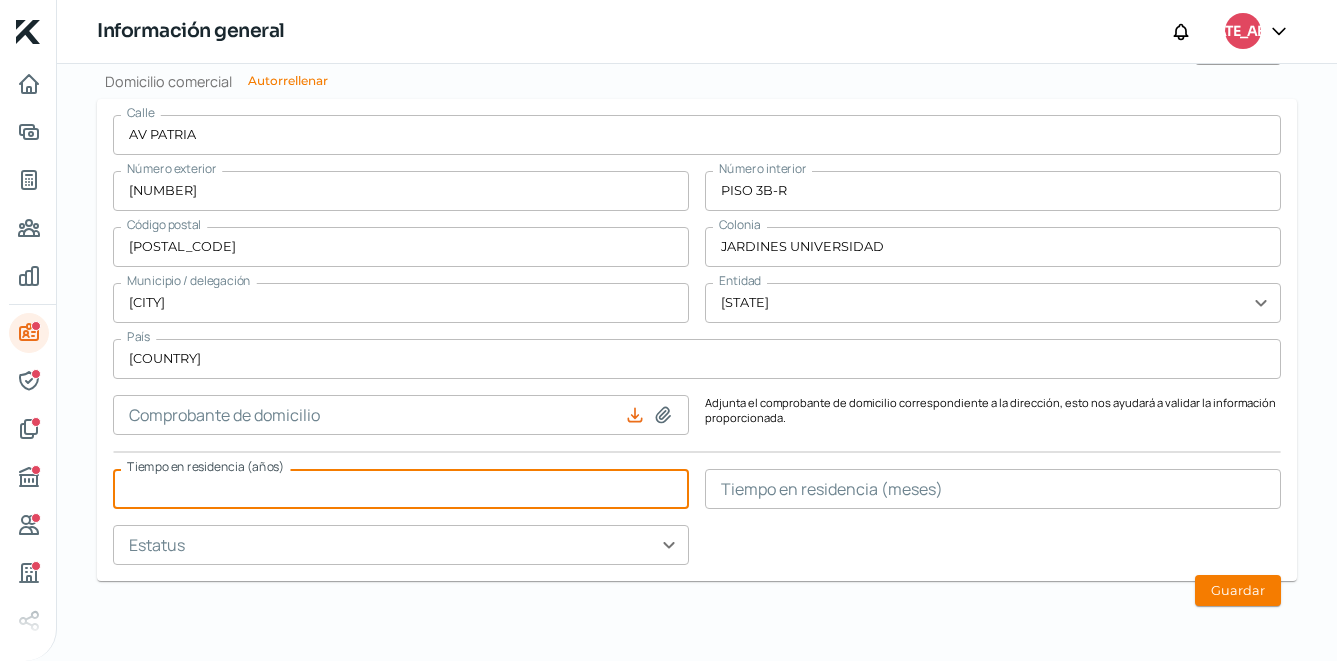 click at bounding box center [401, 489] 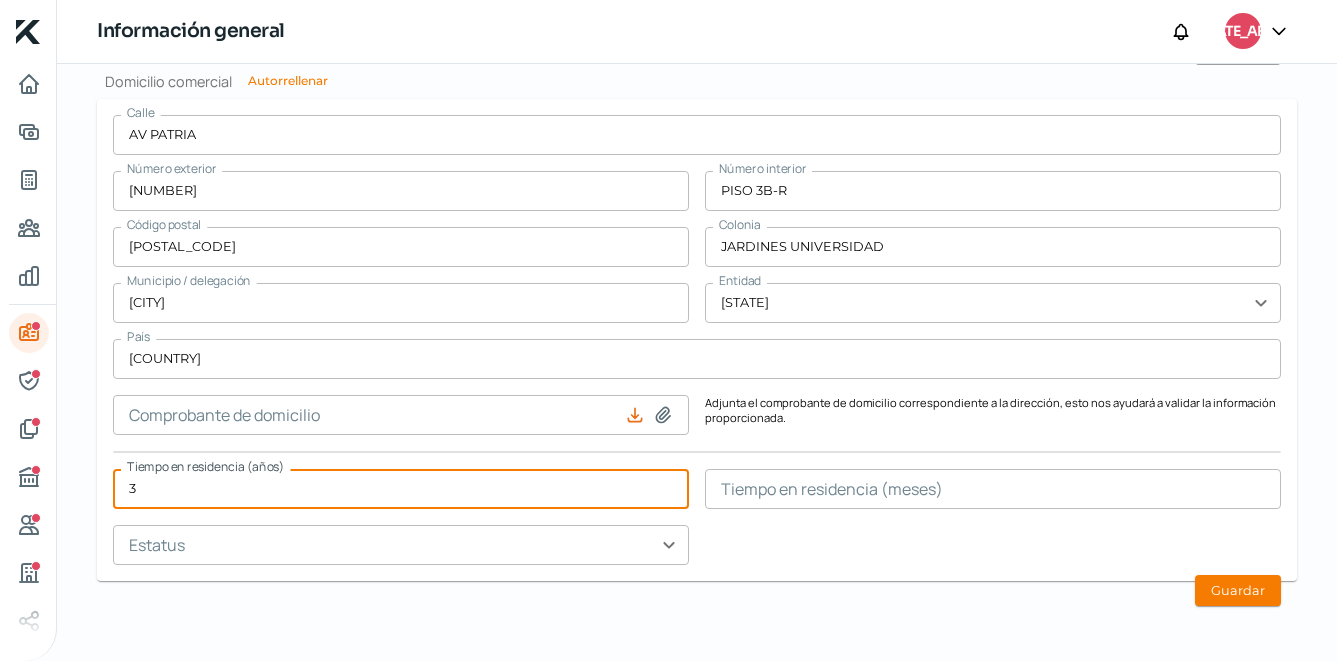 type on "3" 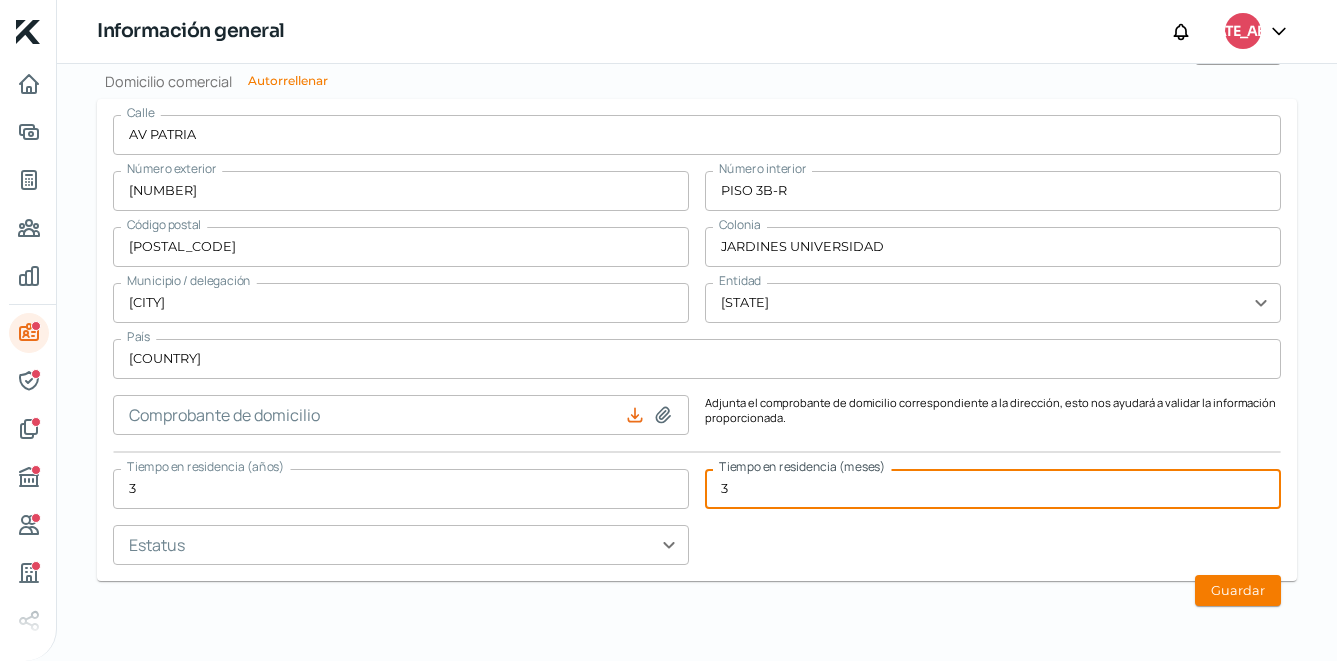 type on "3" 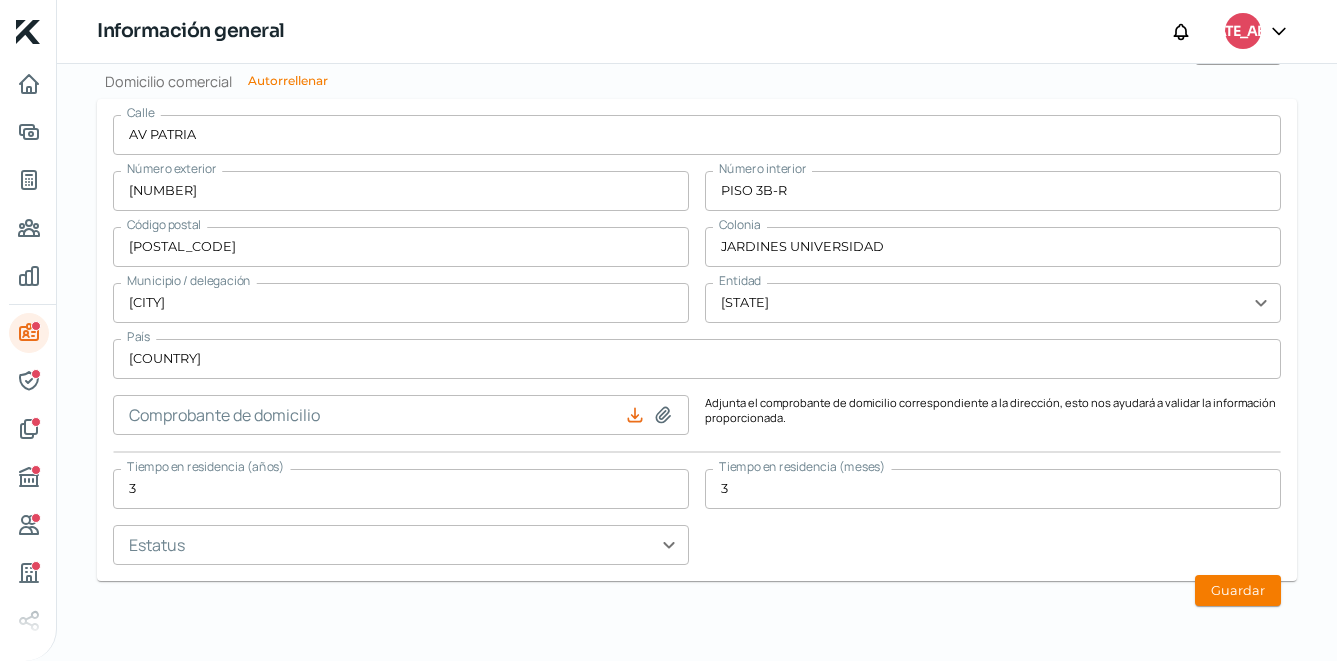 click at bounding box center [401, 545] 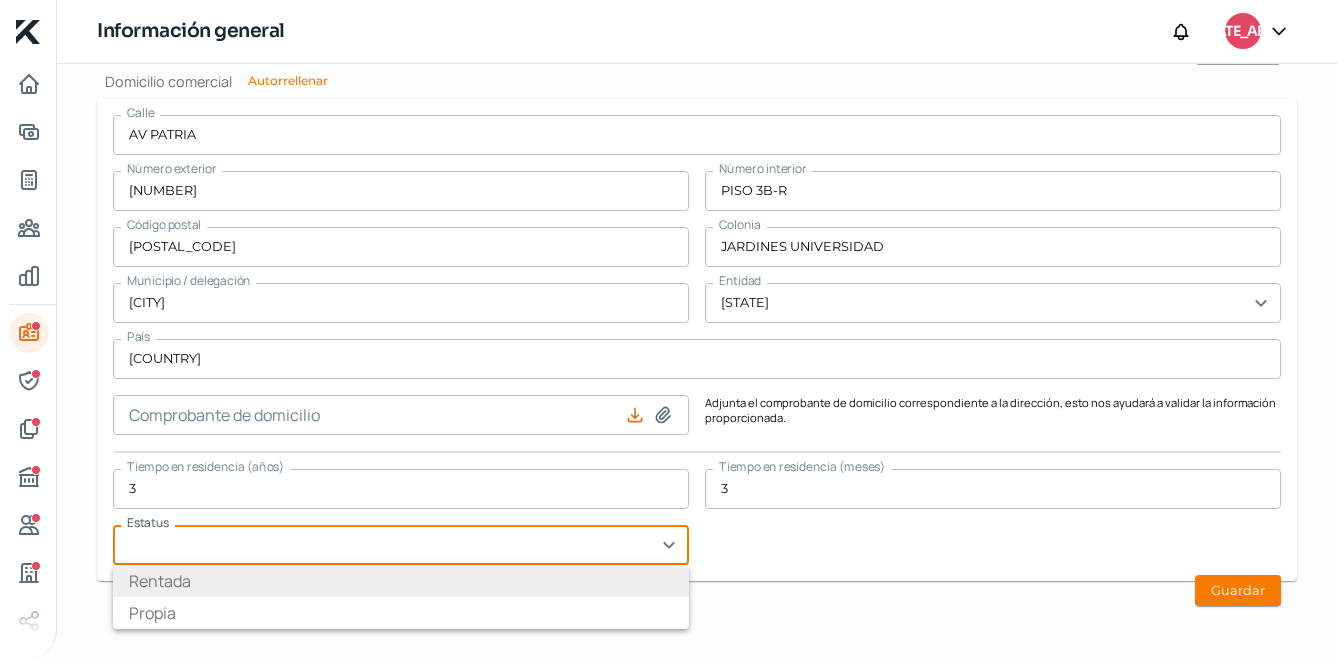 click on "Rentada" at bounding box center (401, 581) 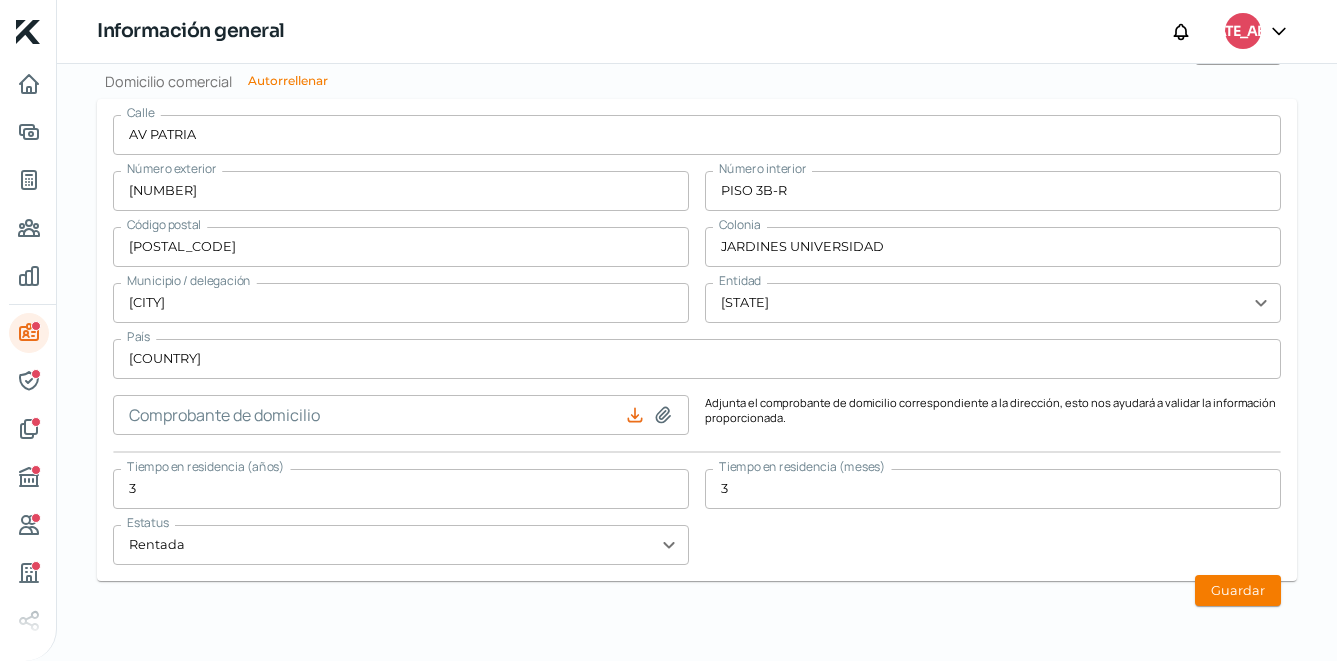 click 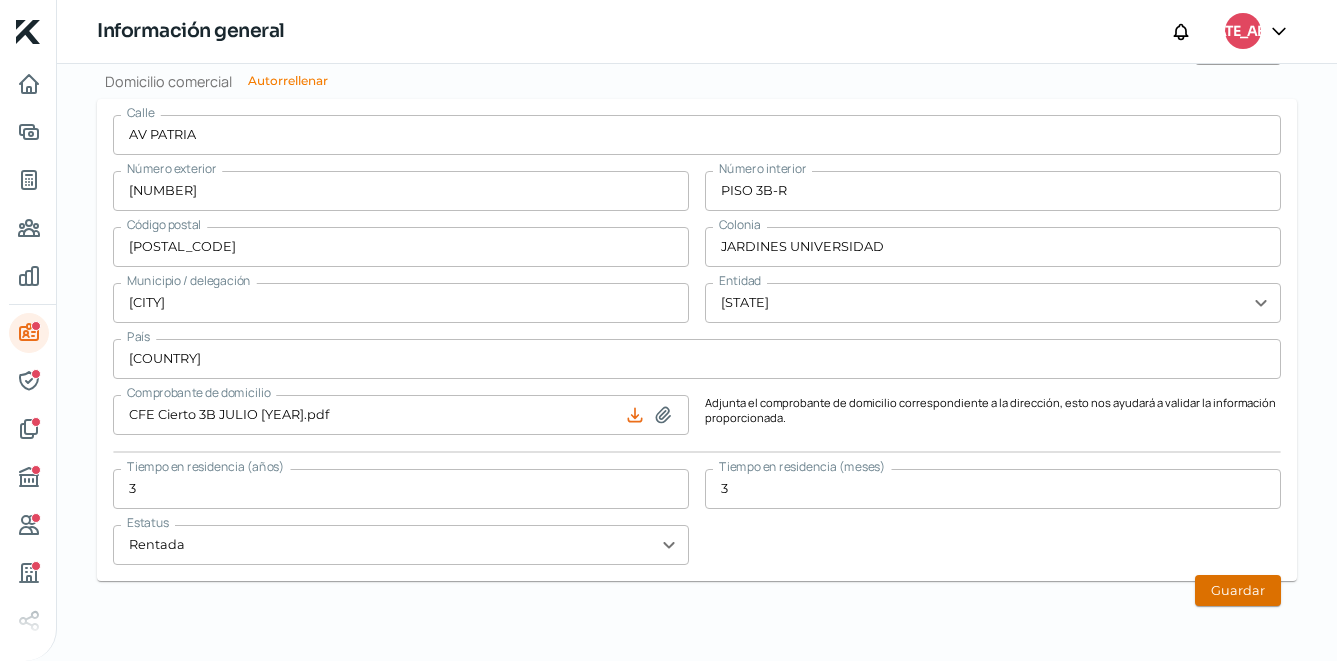 click on "Guardar" at bounding box center [1238, 590] 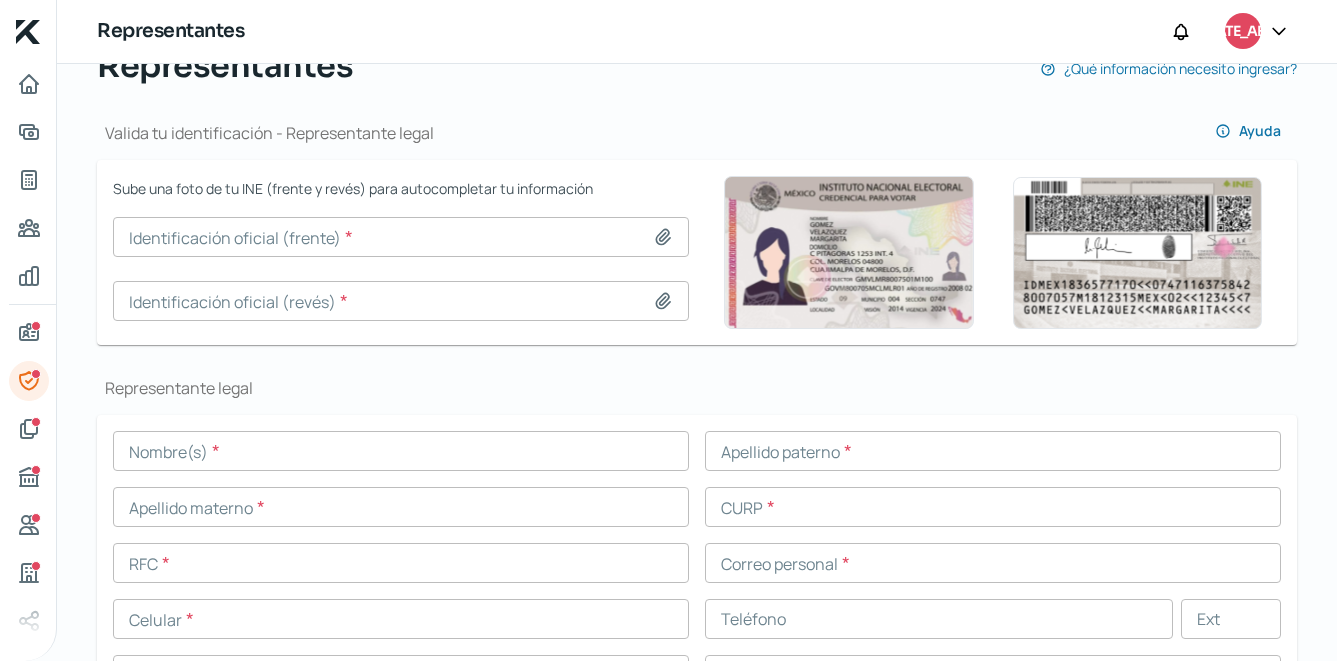 scroll, scrollTop: 0, scrollLeft: 0, axis: both 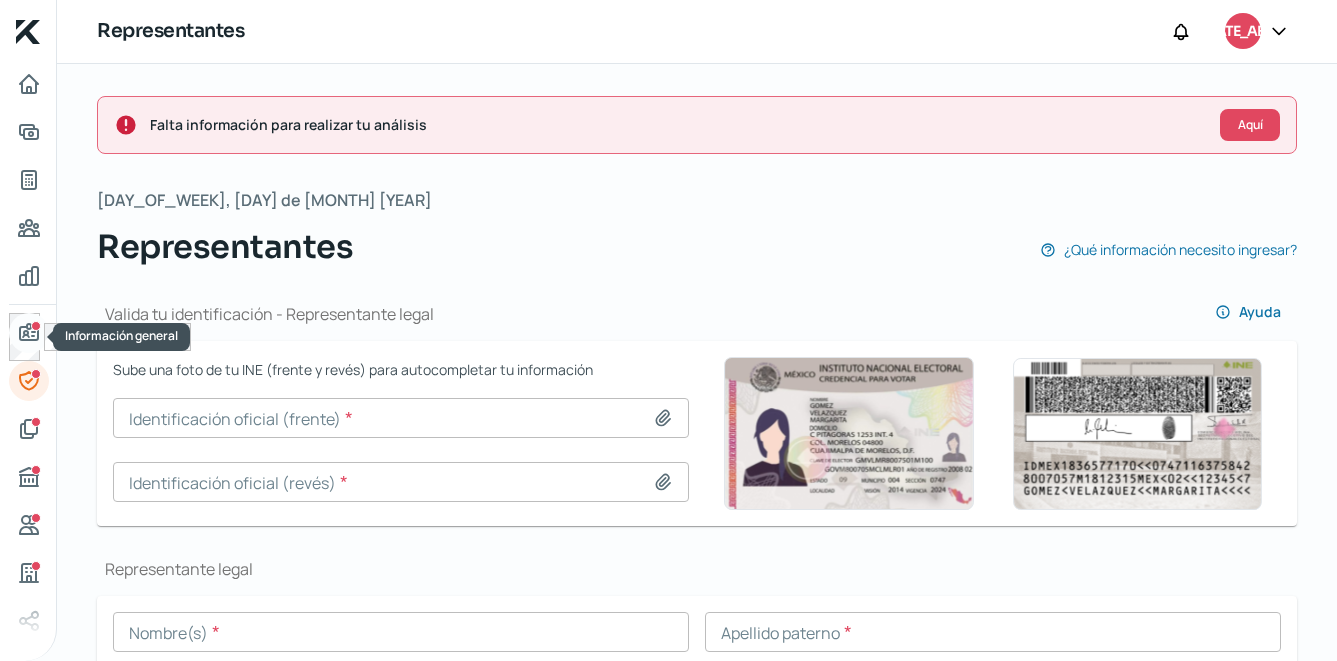 click 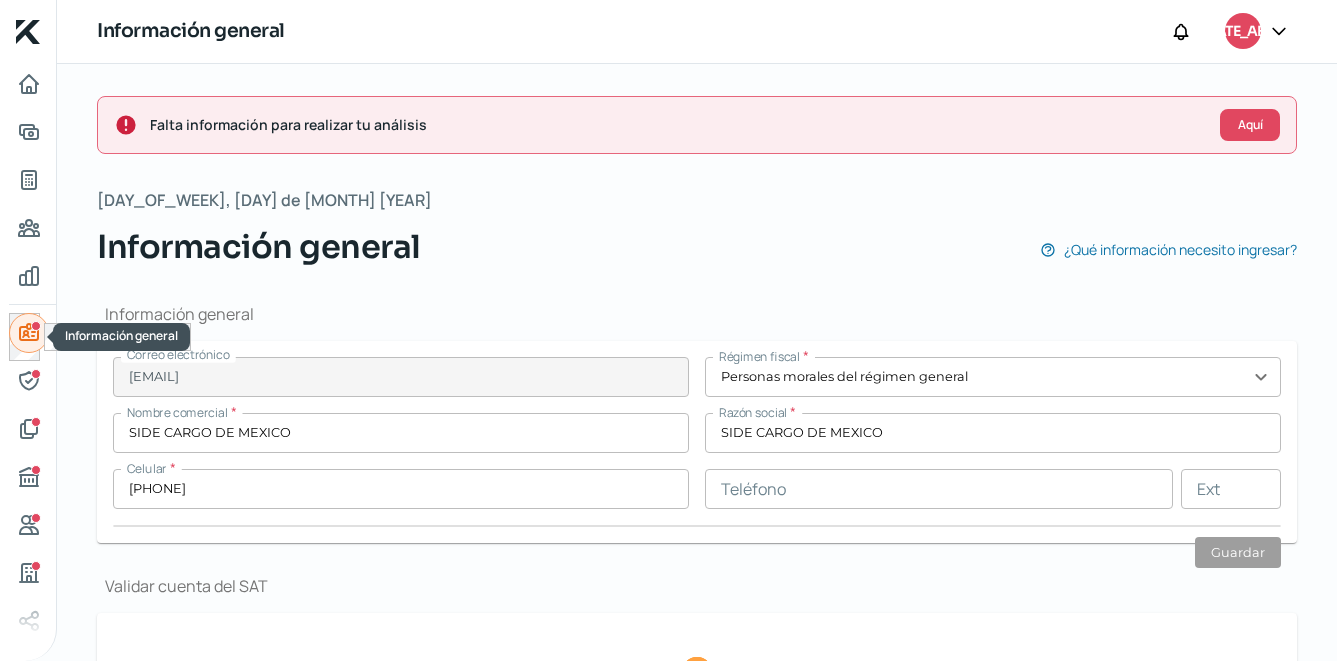 type on "AV PATRIA" 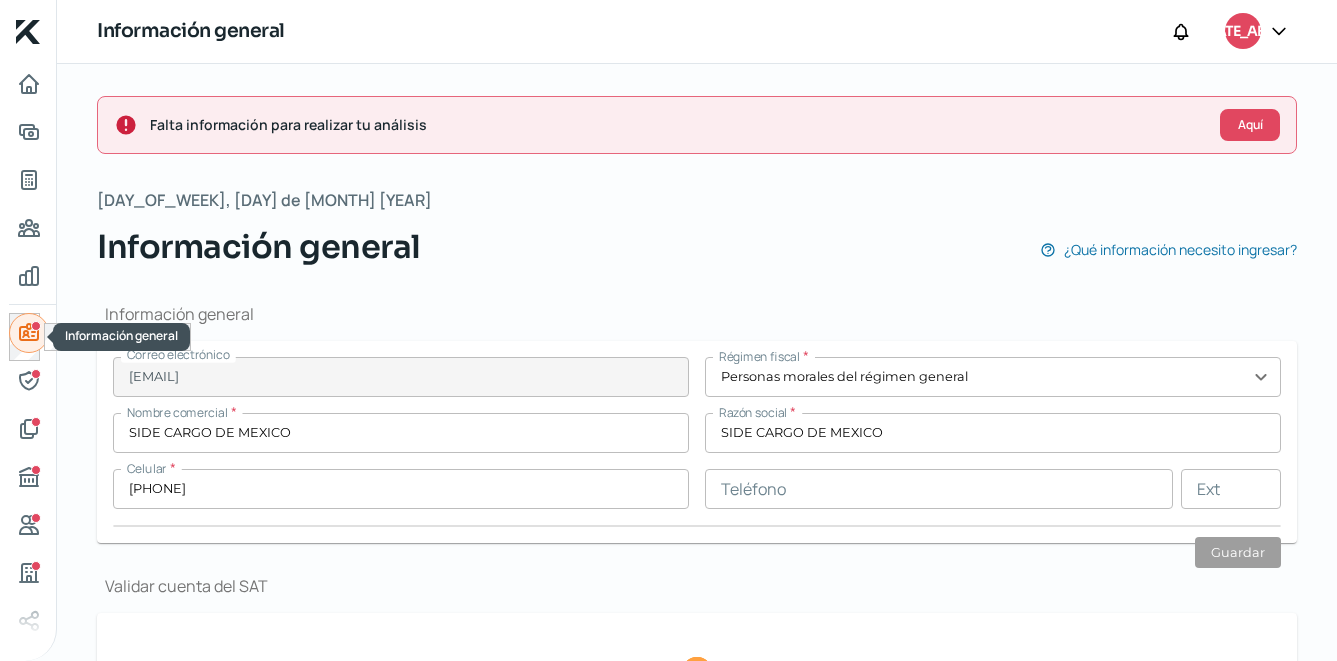 type on "[NUMBER]" 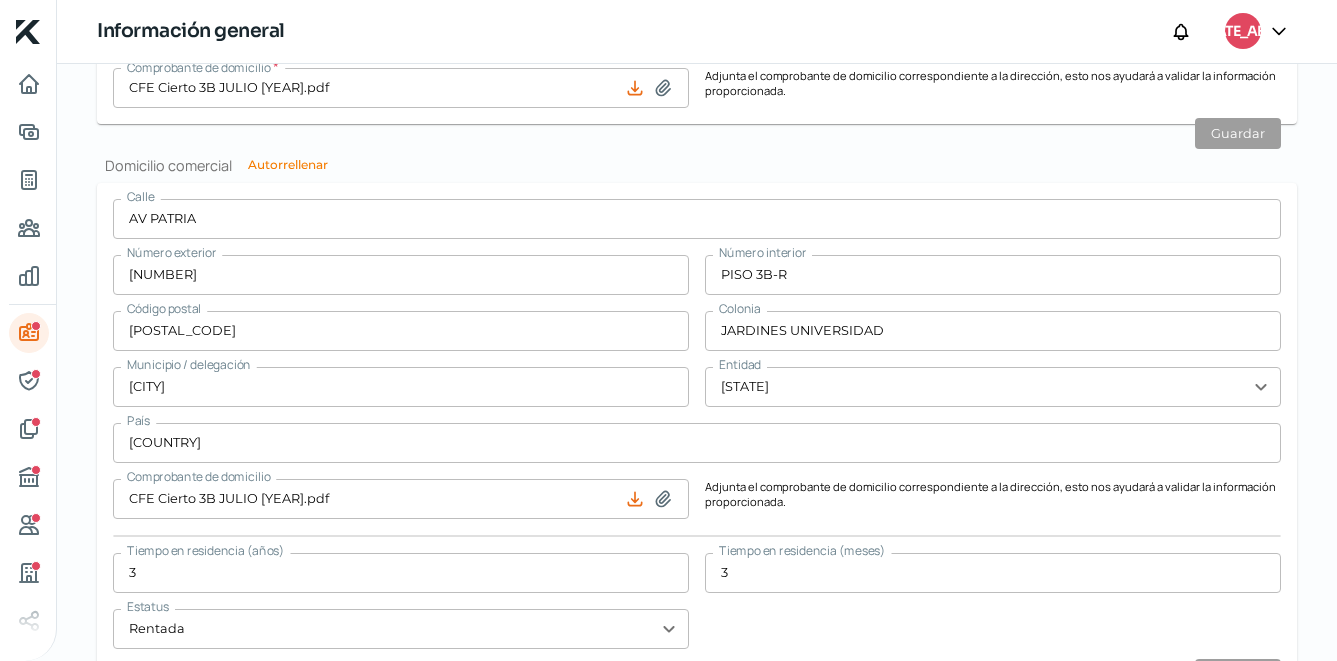 scroll, scrollTop: 1293, scrollLeft: 0, axis: vertical 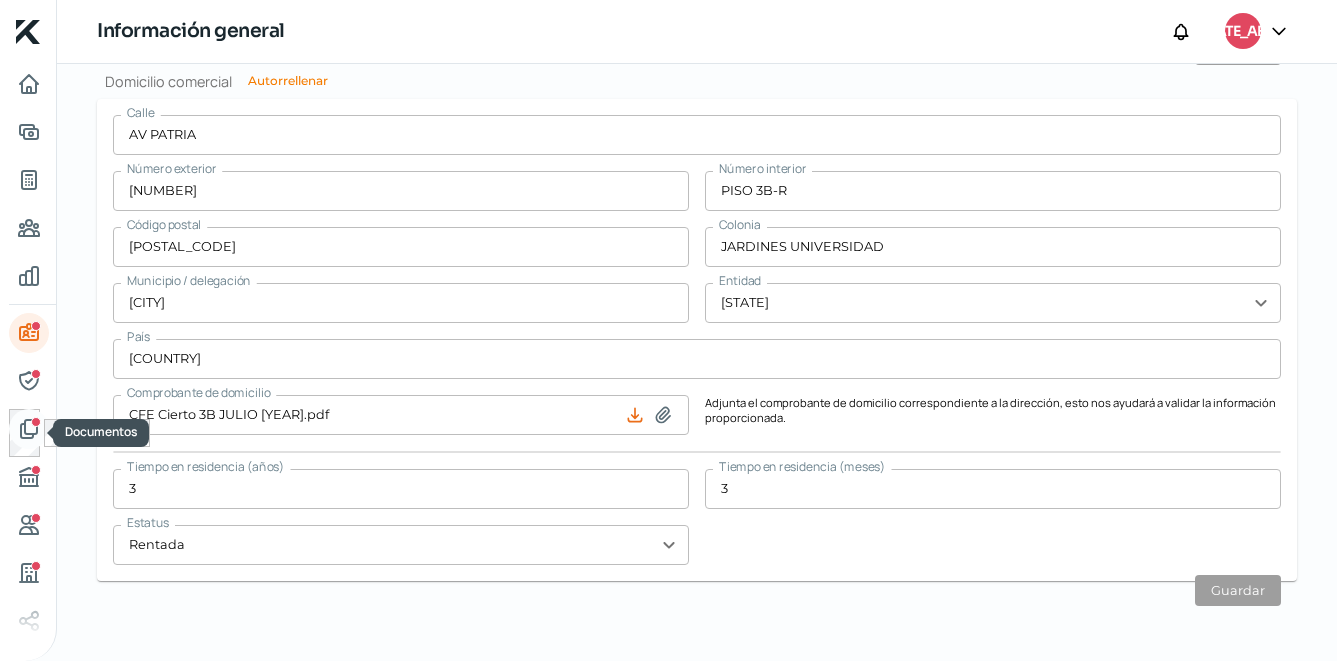 click 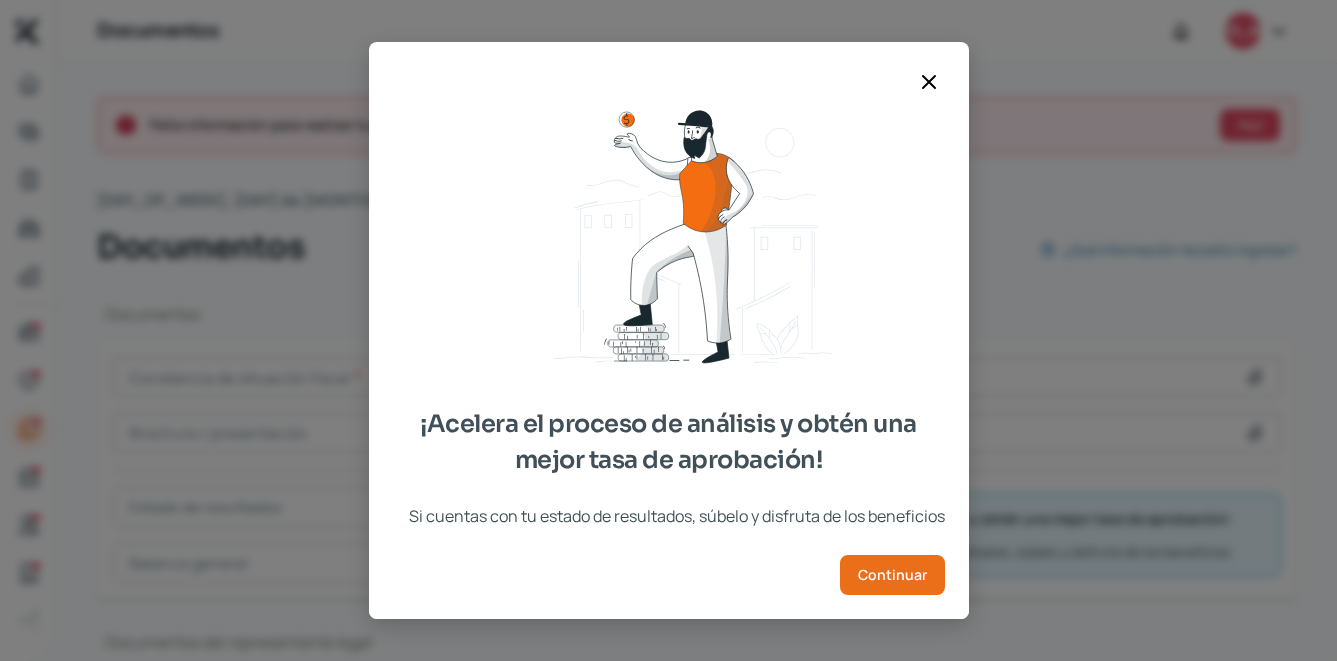 click 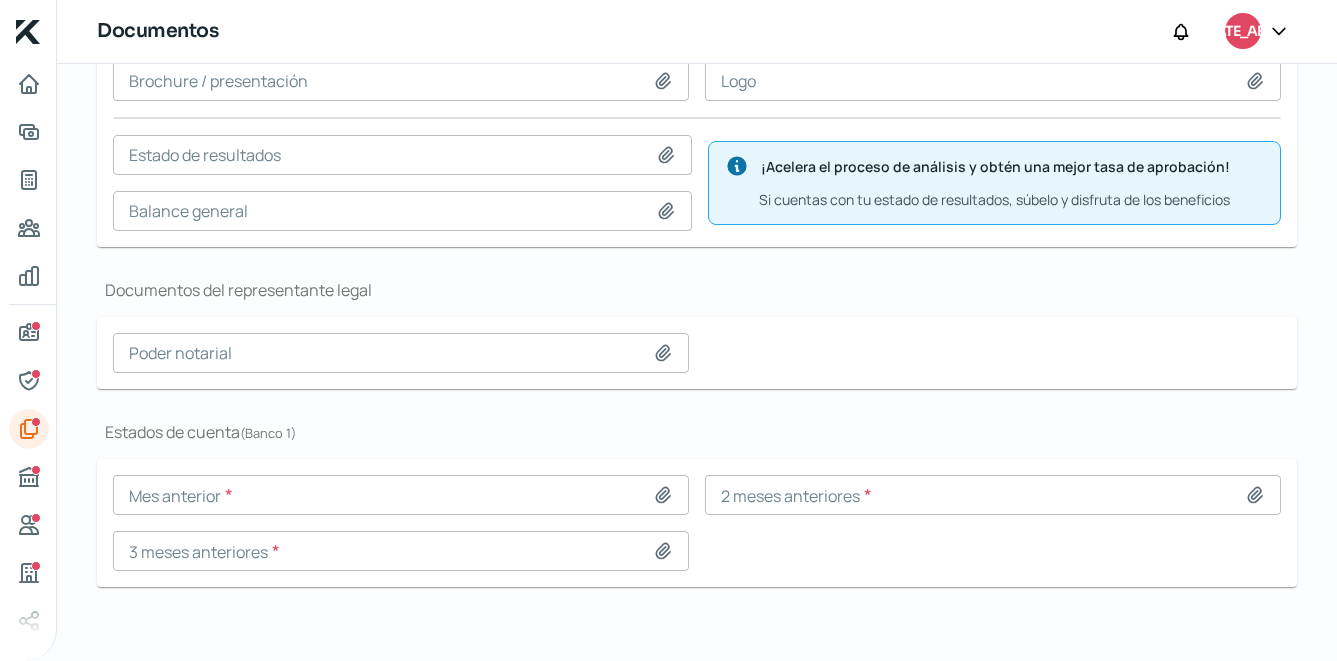 scroll, scrollTop: 358, scrollLeft: 0, axis: vertical 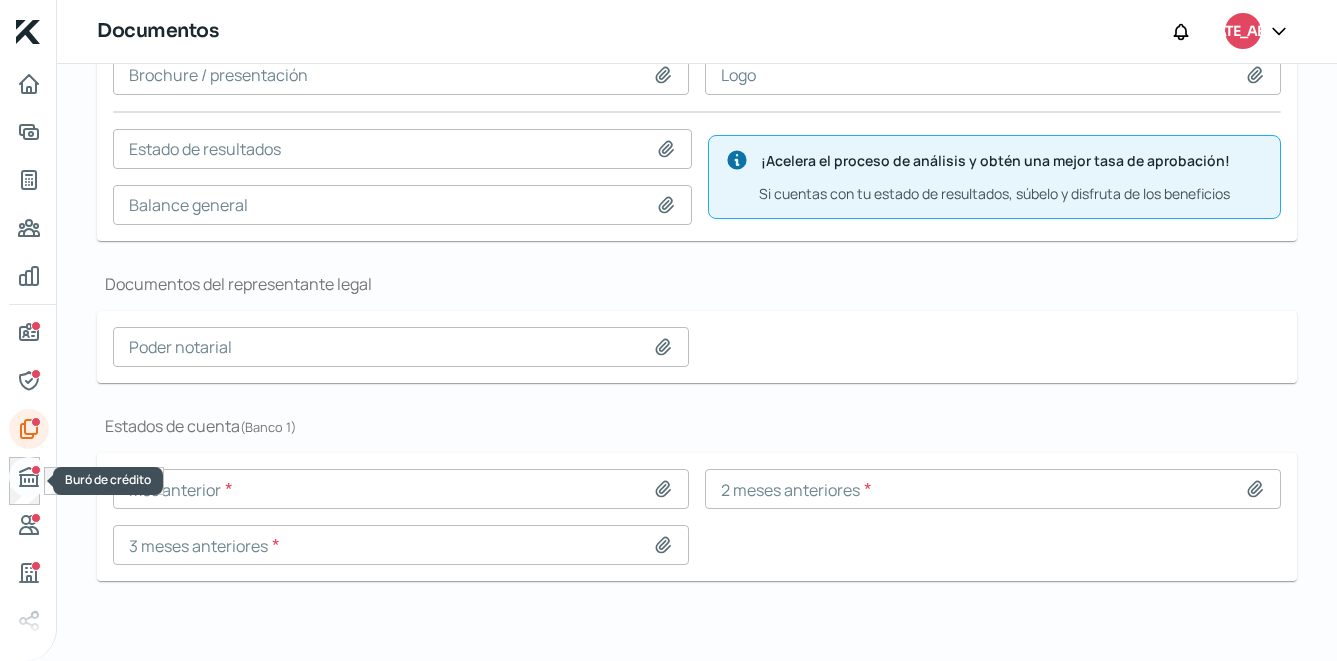 click 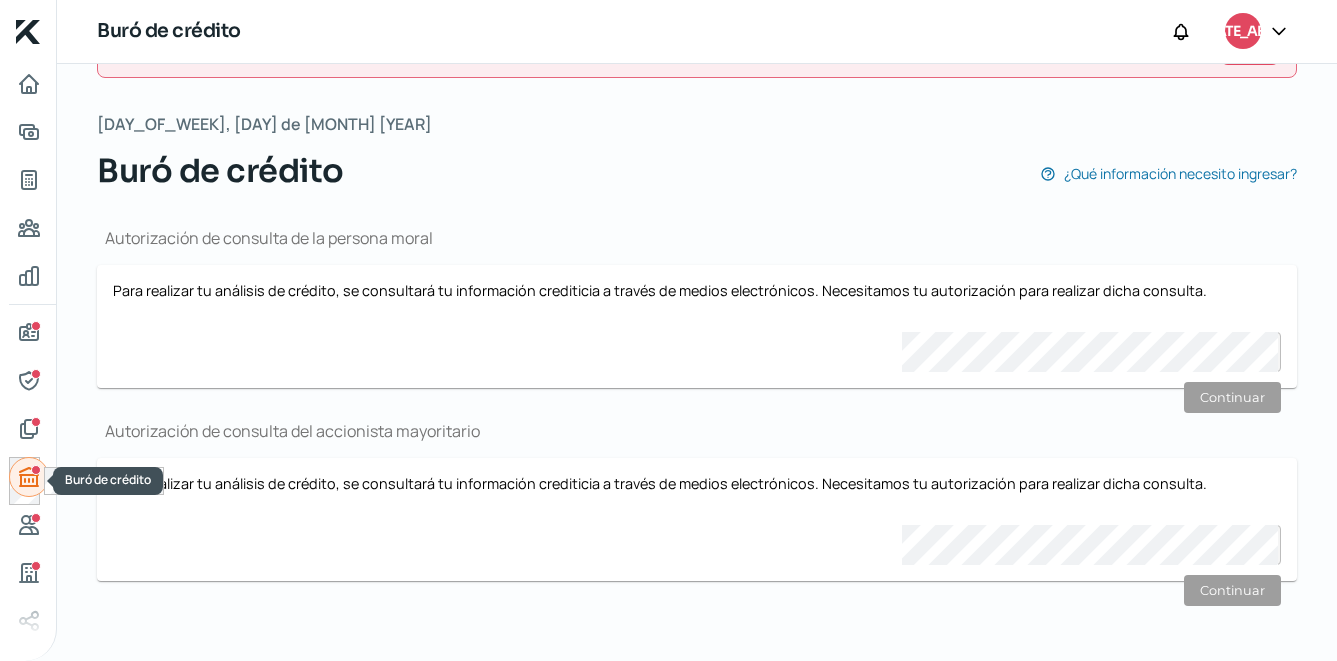 scroll, scrollTop: 0, scrollLeft: 0, axis: both 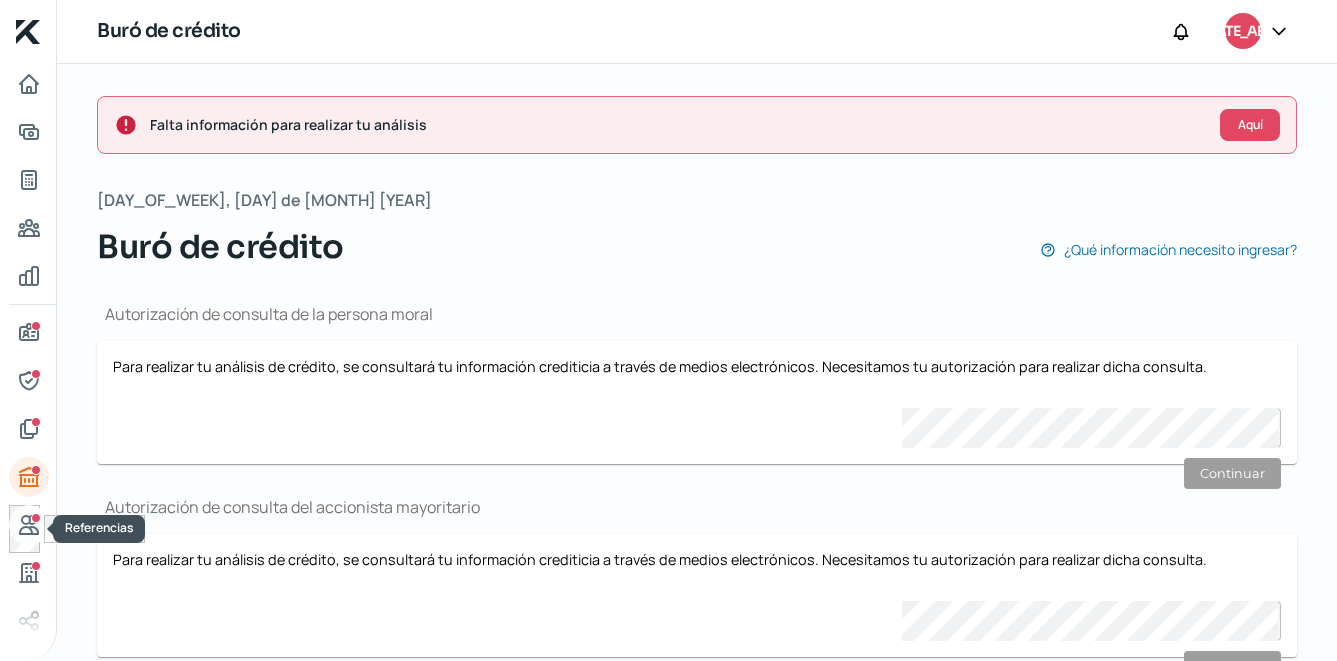 click 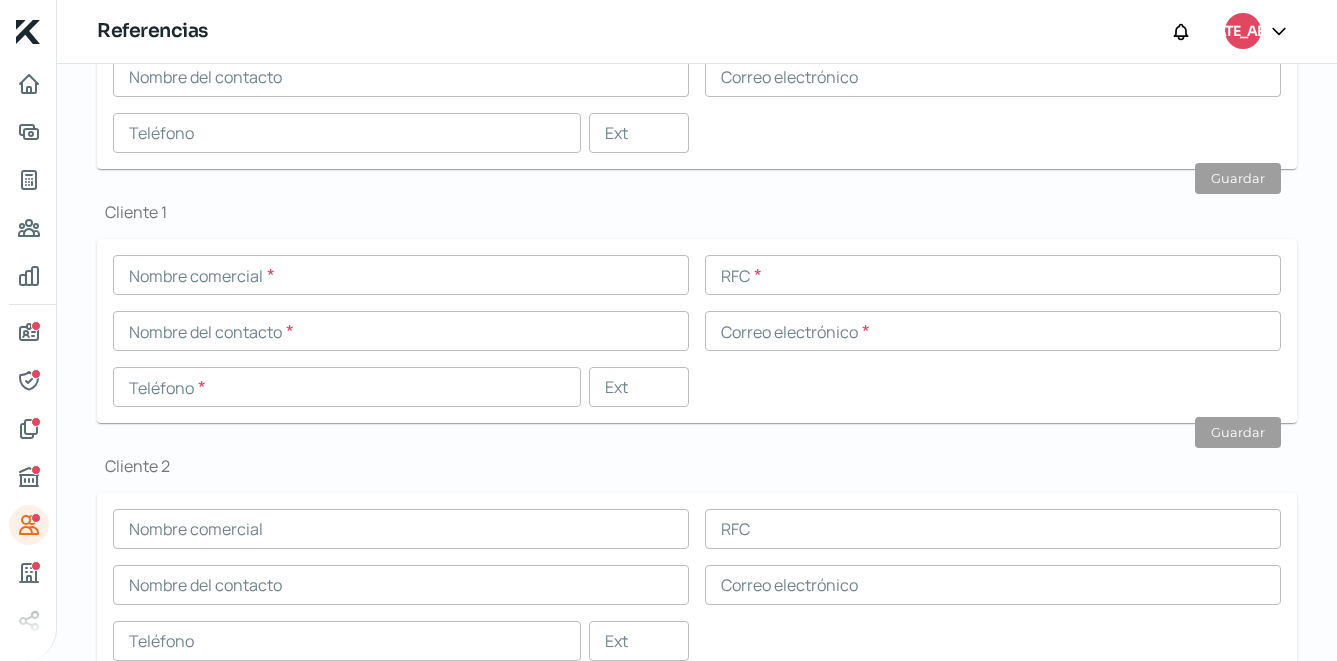 scroll, scrollTop: 706, scrollLeft: 0, axis: vertical 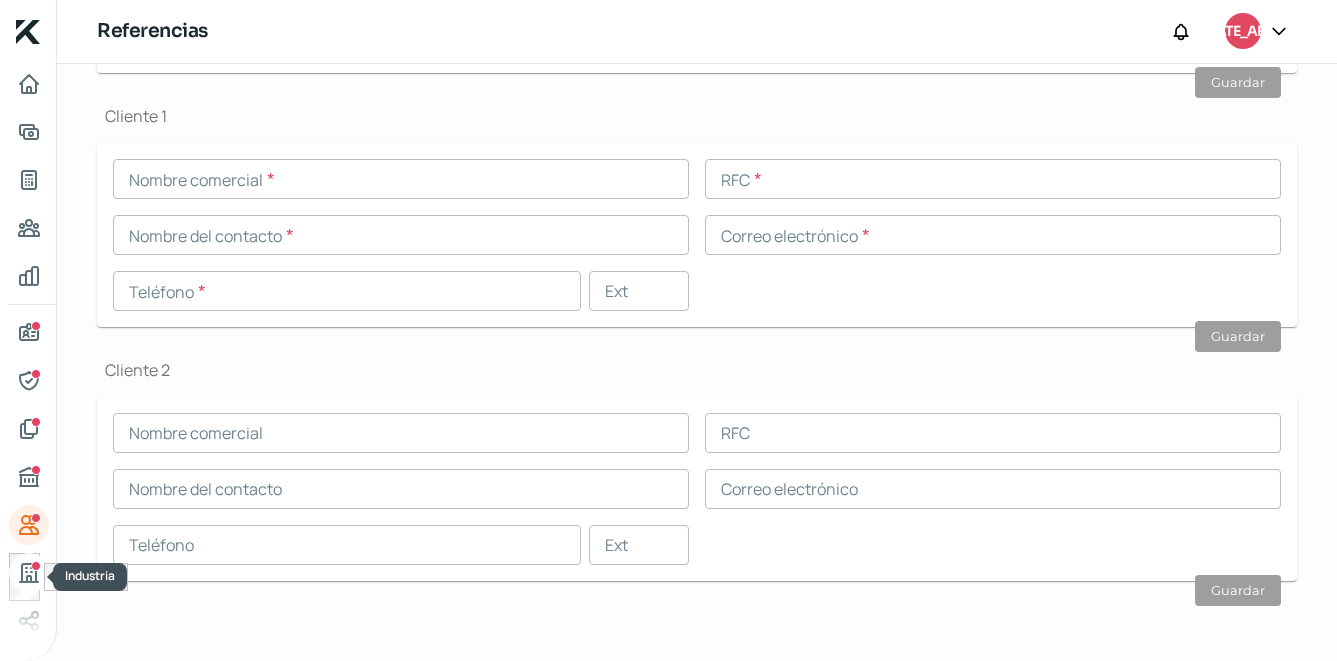 click at bounding box center [29, 573] 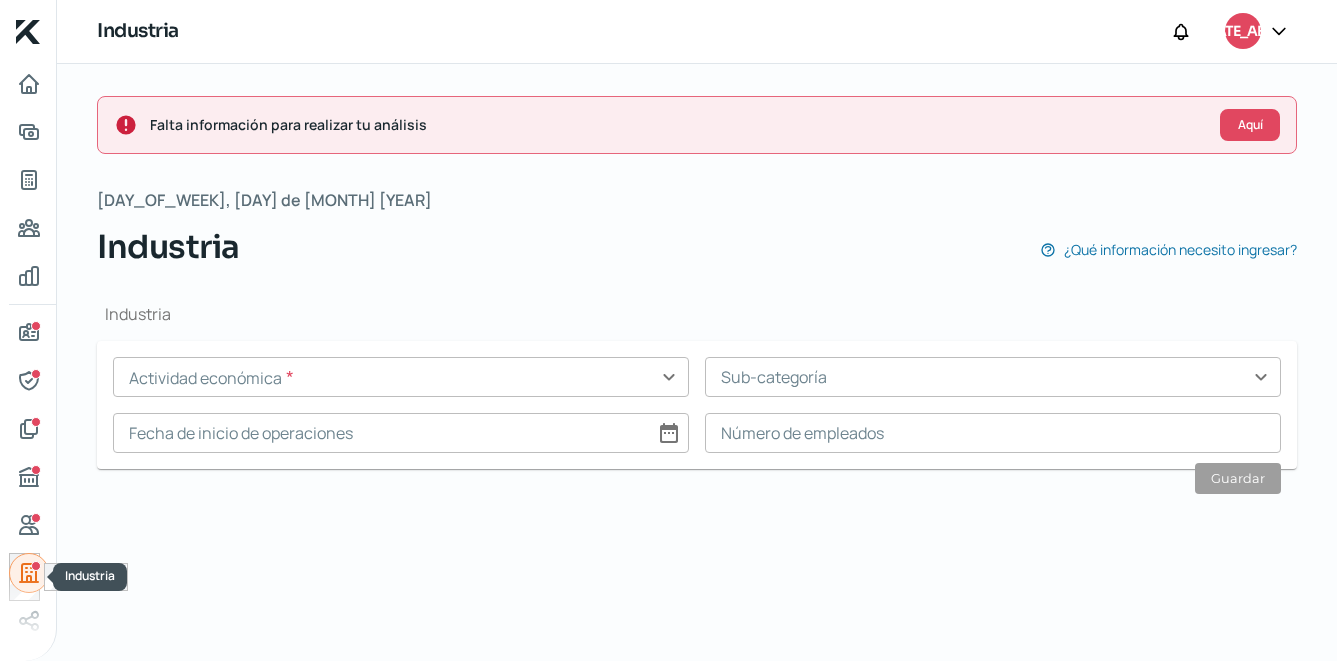 scroll, scrollTop: 0, scrollLeft: 0, axis: both 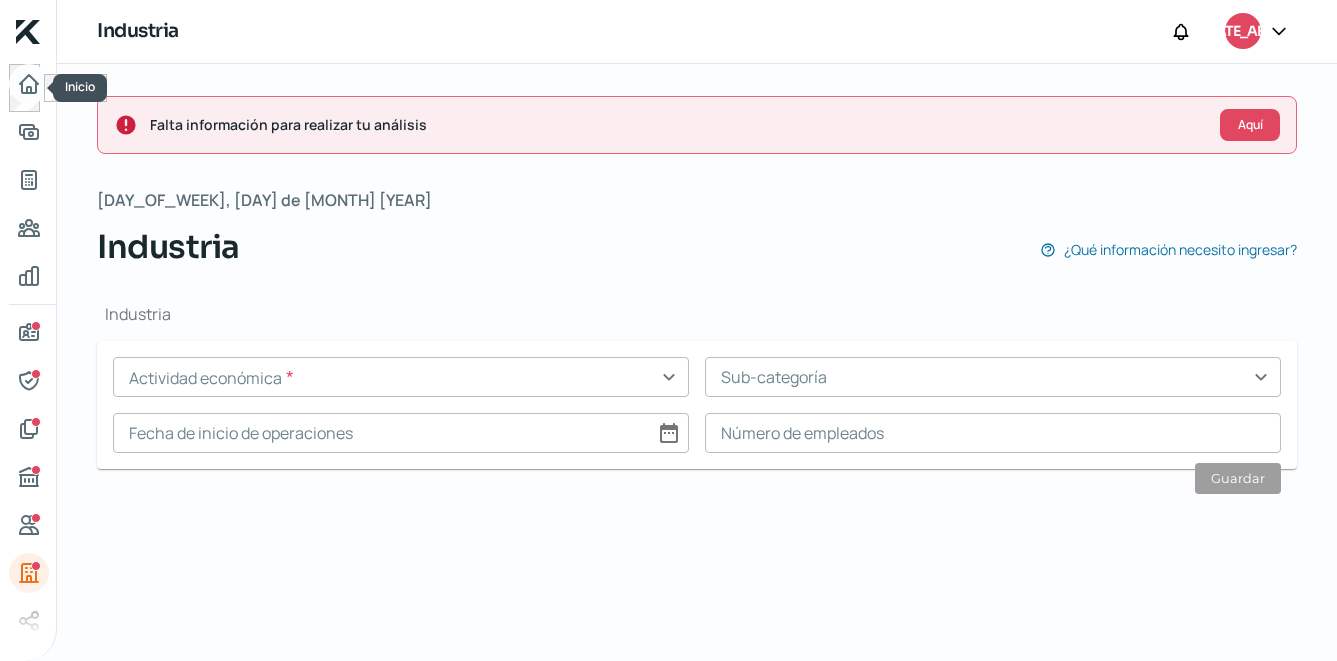 click 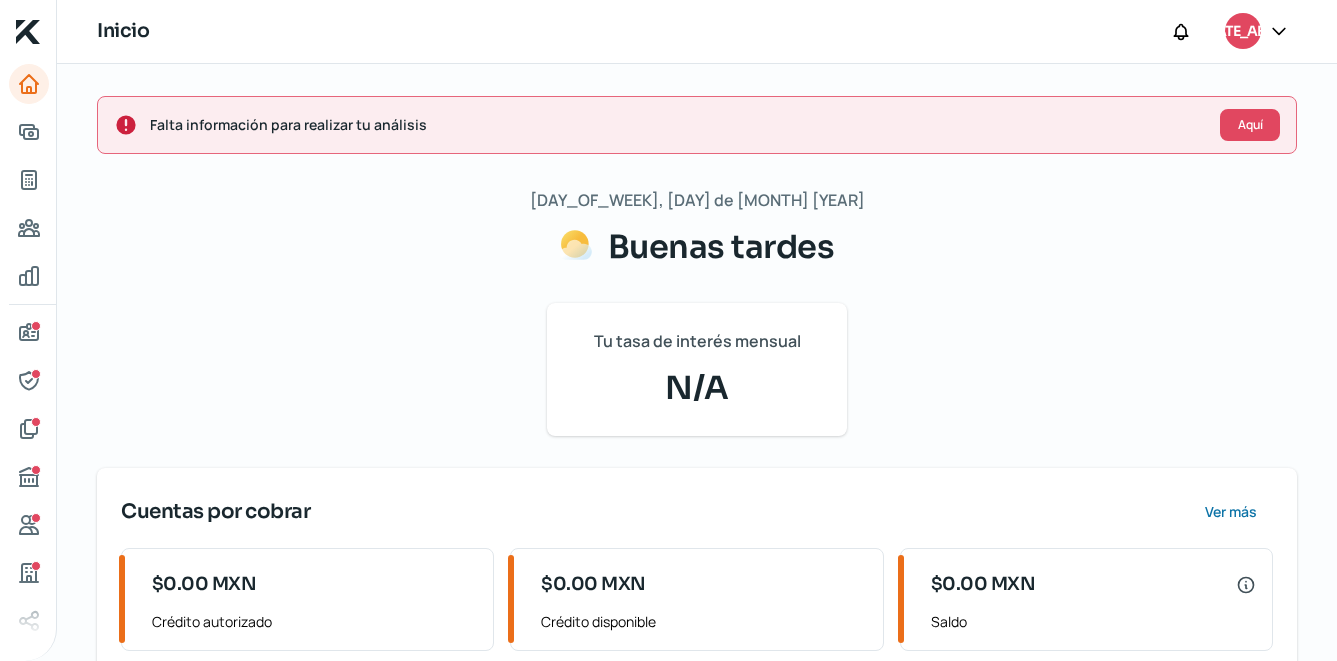 click 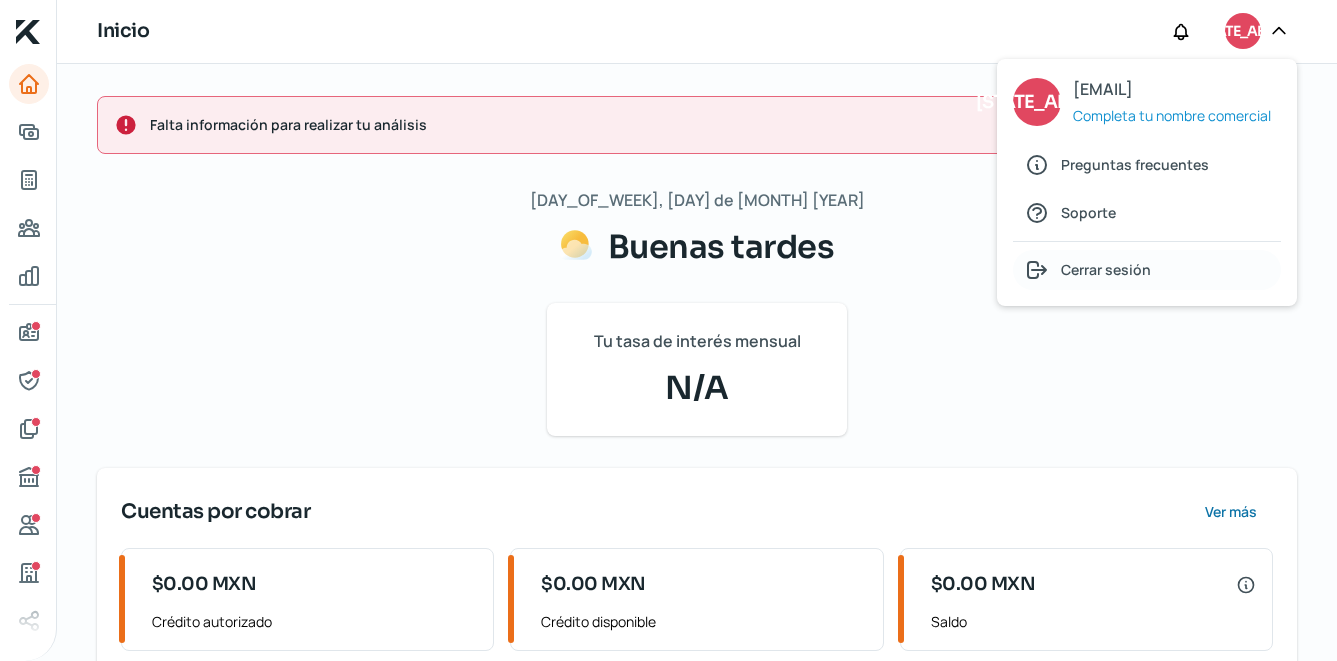 click on "Cerrar sesión" at bounding box center [1106, 269] 